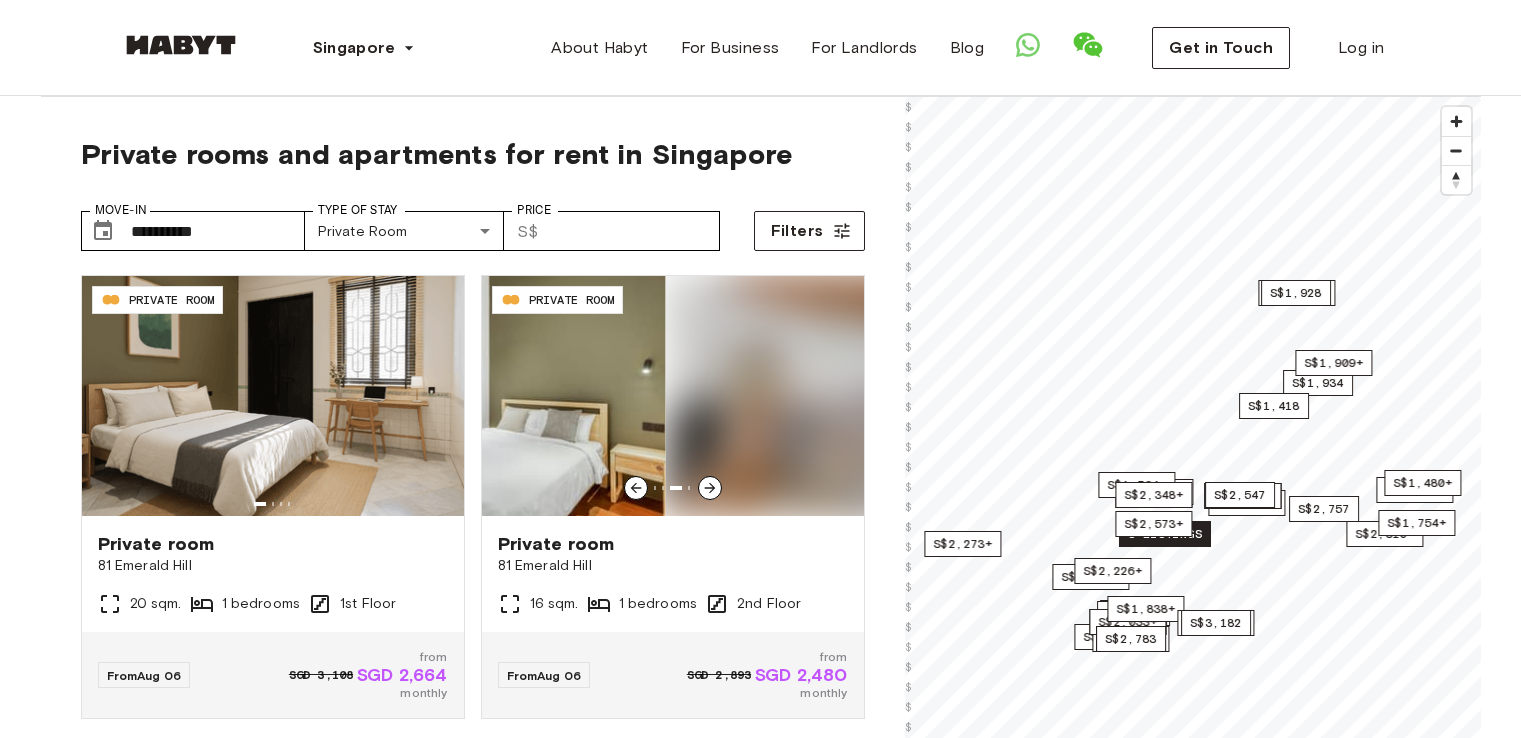 scroll, scrollTop: 0, scrollLeft: 0, axis: both 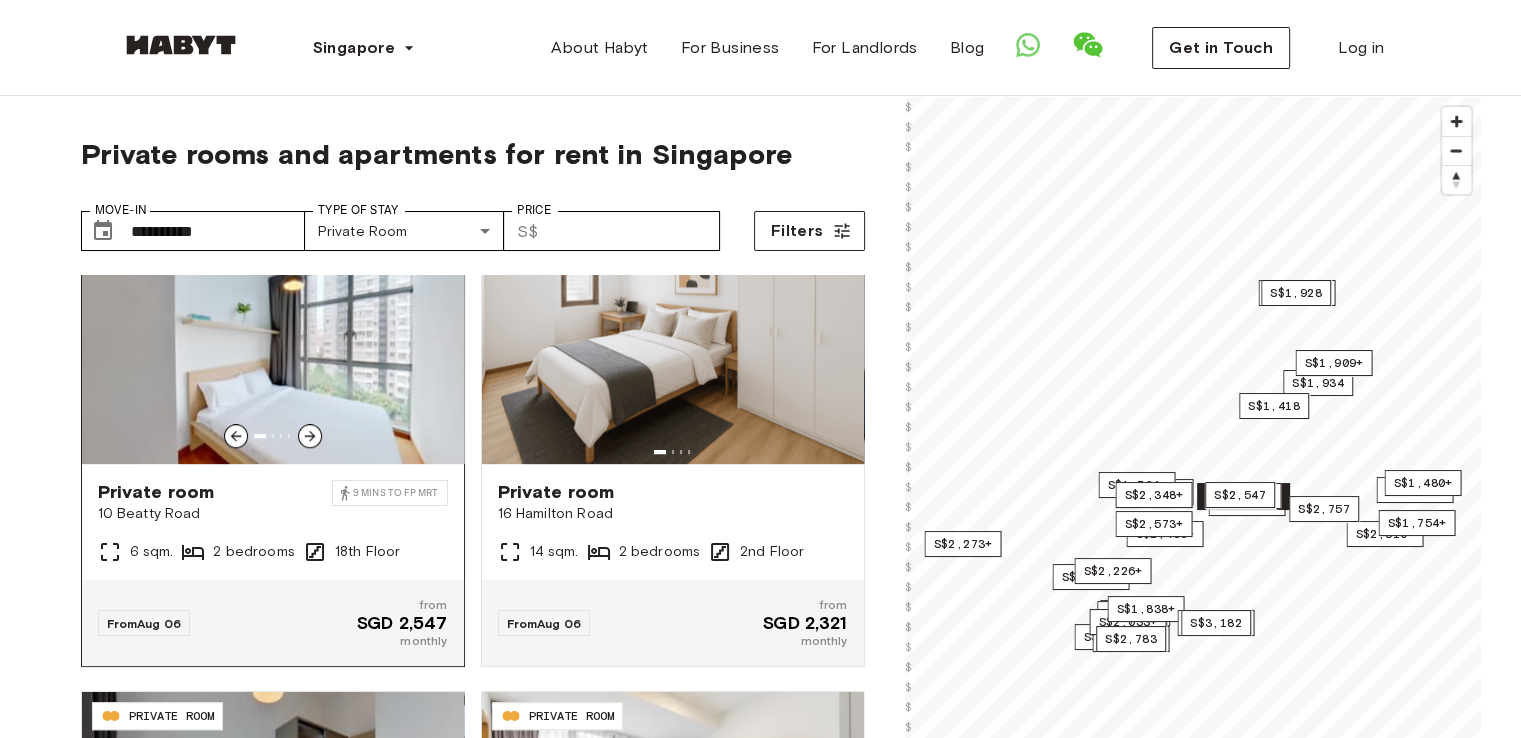 click 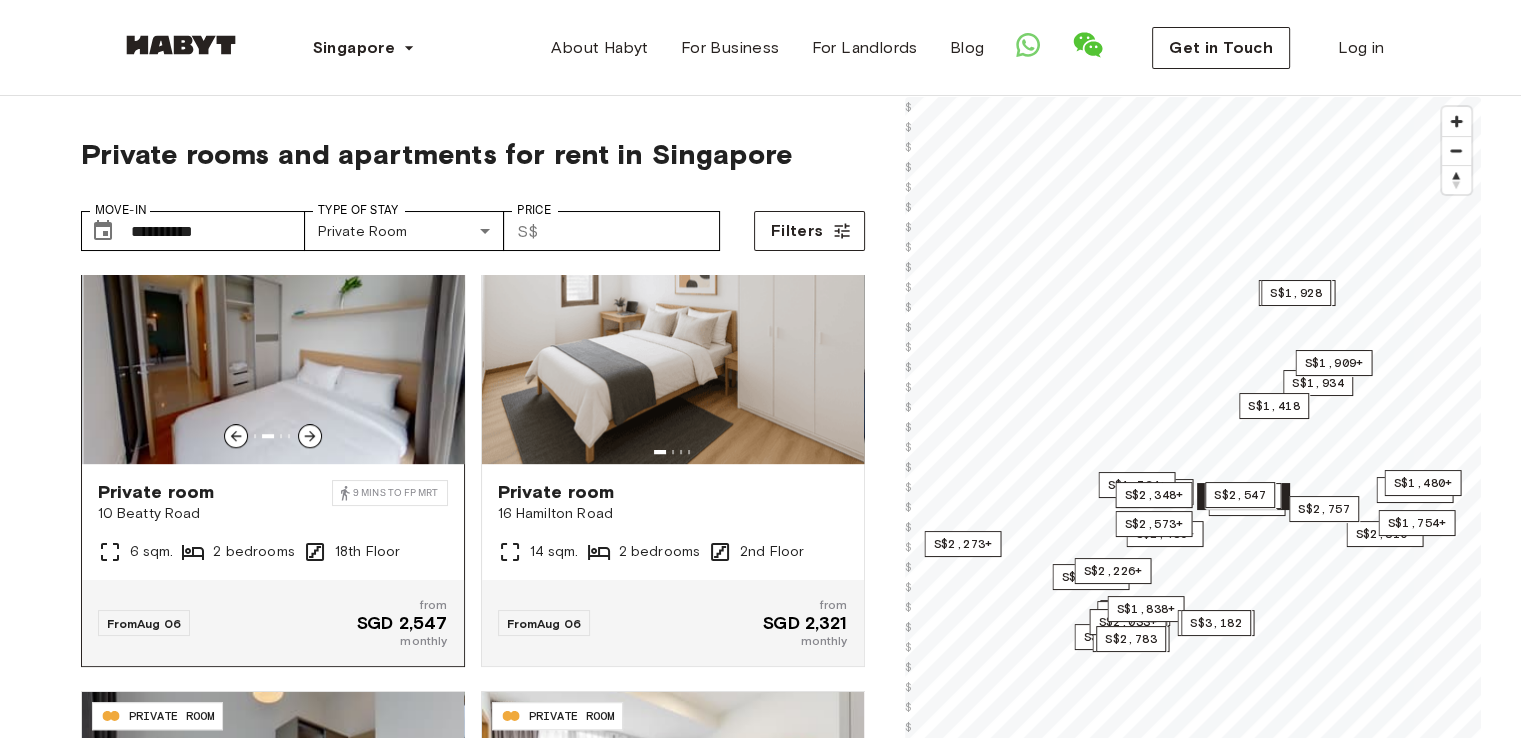 click 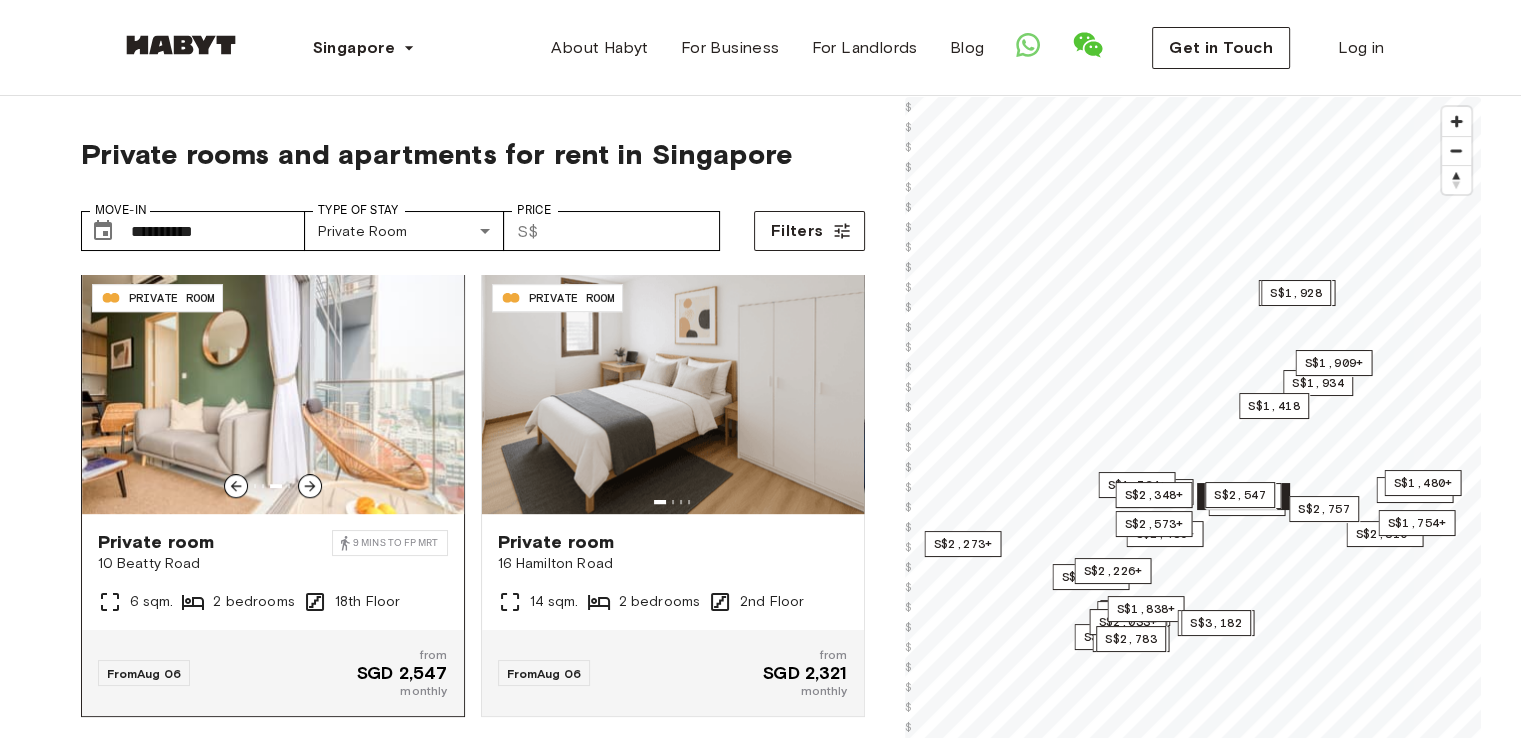 scroll, scrollTop: 1408, scrollLeft: 0, axis: vertical 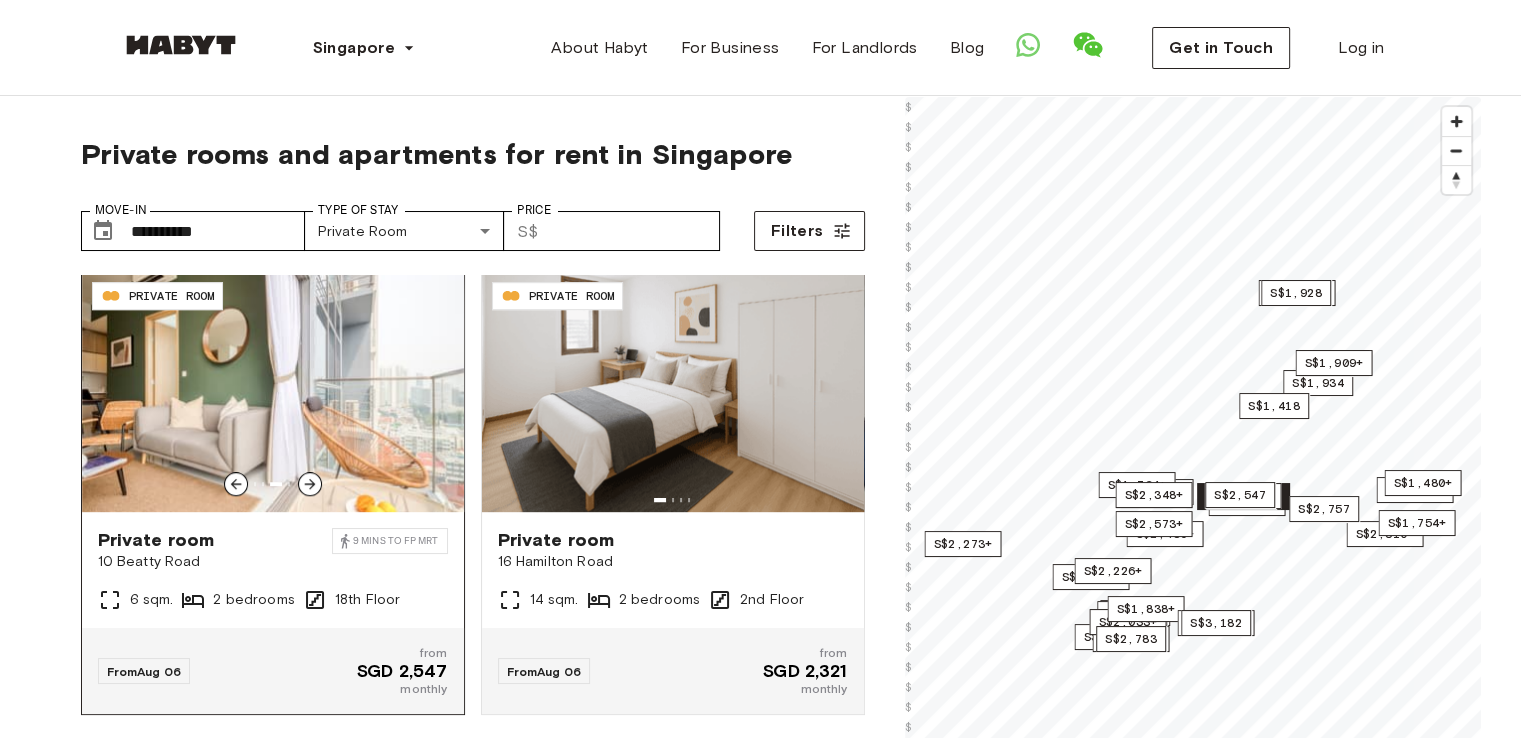 click at bounding box center (273, 392) 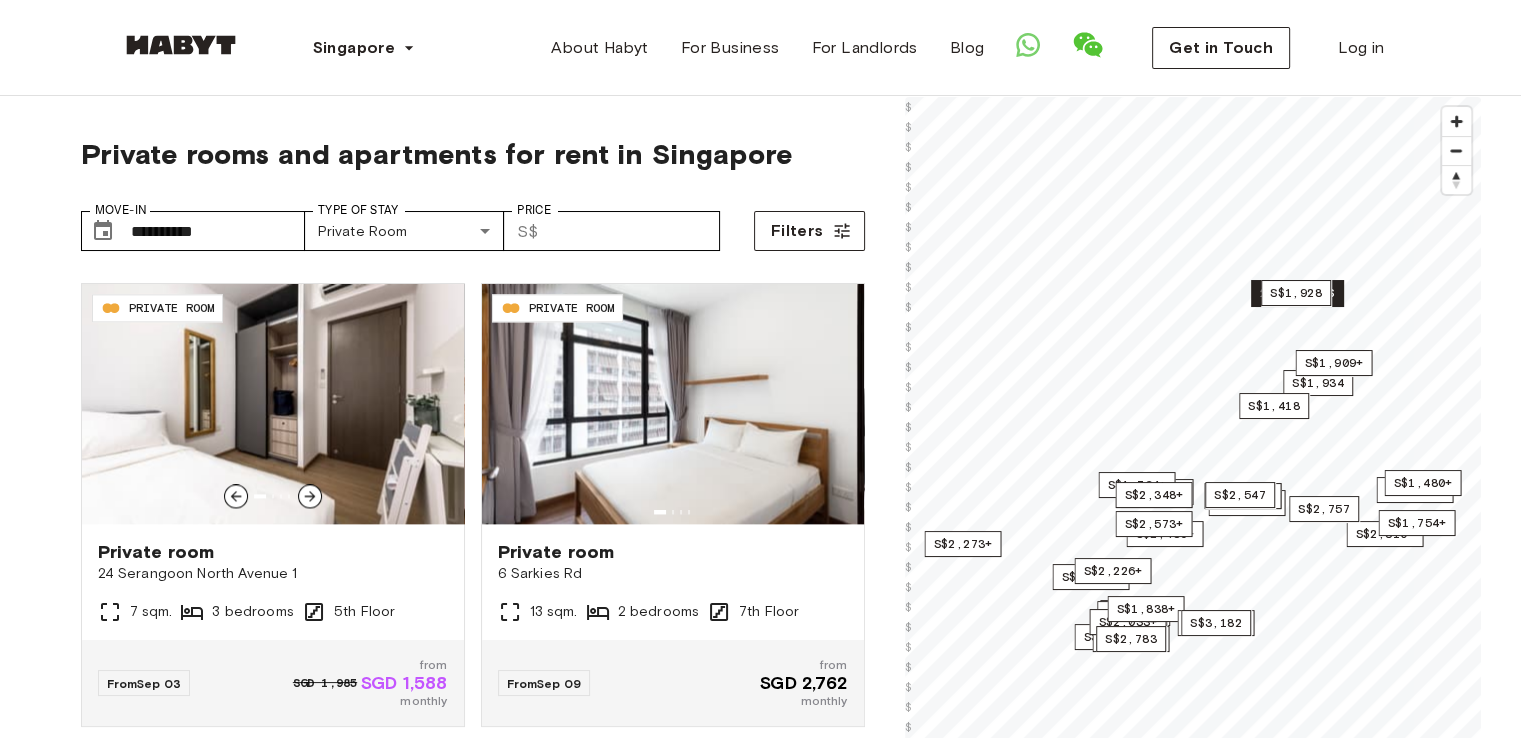 scroll, scrollTop: 3343, scrollLeft: 0, axis: vertical 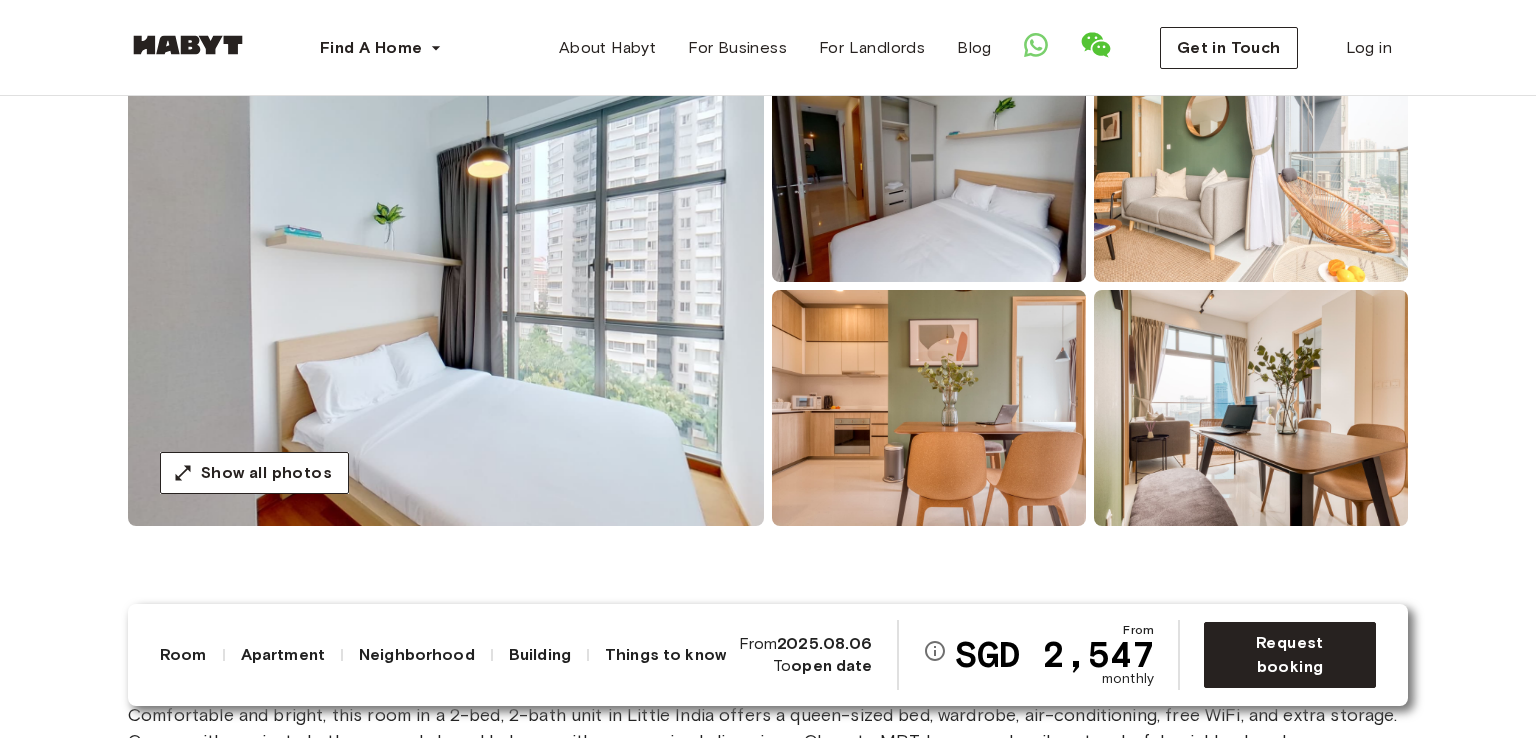 click at bounding box center [446, 286] 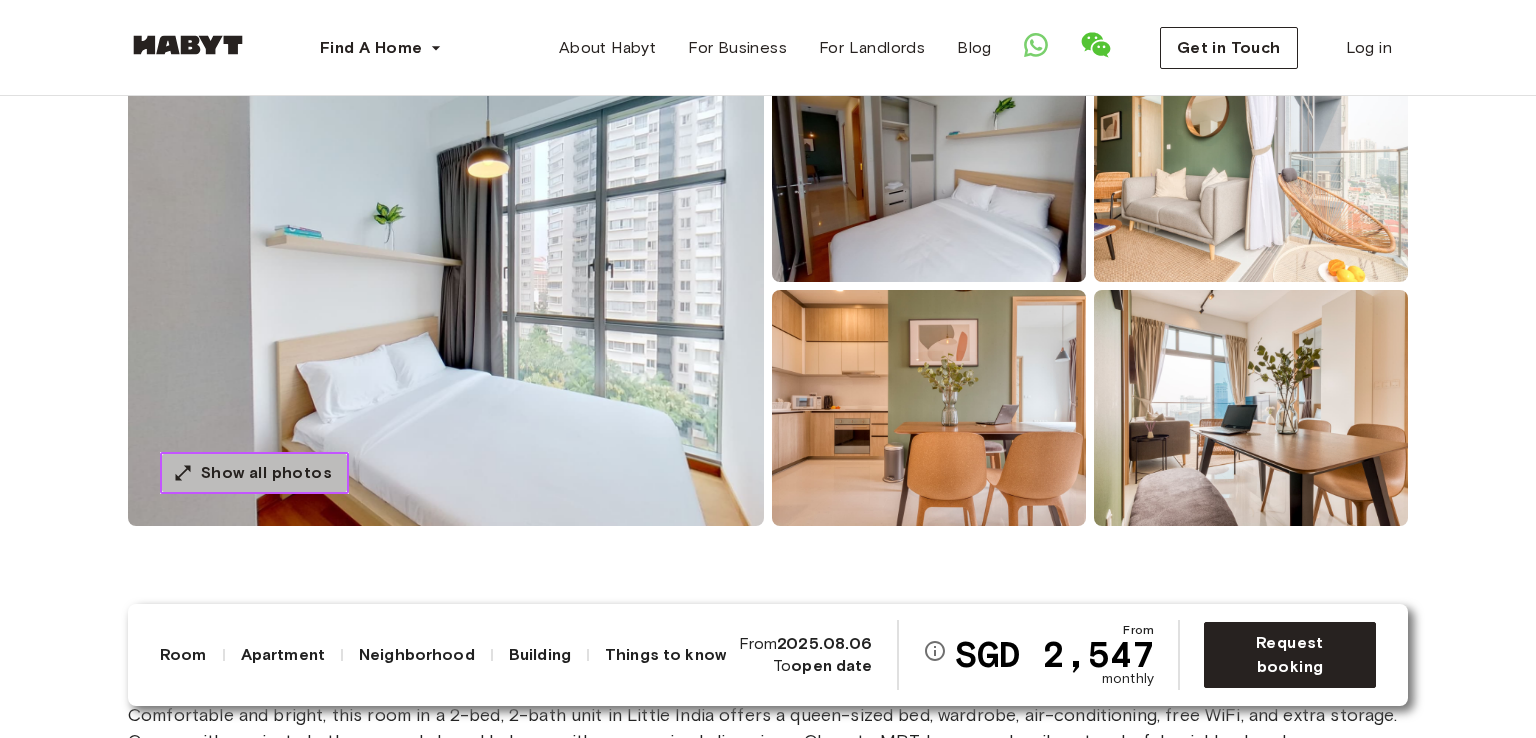 click on "Show all photos" at bounding box center (266, 473) 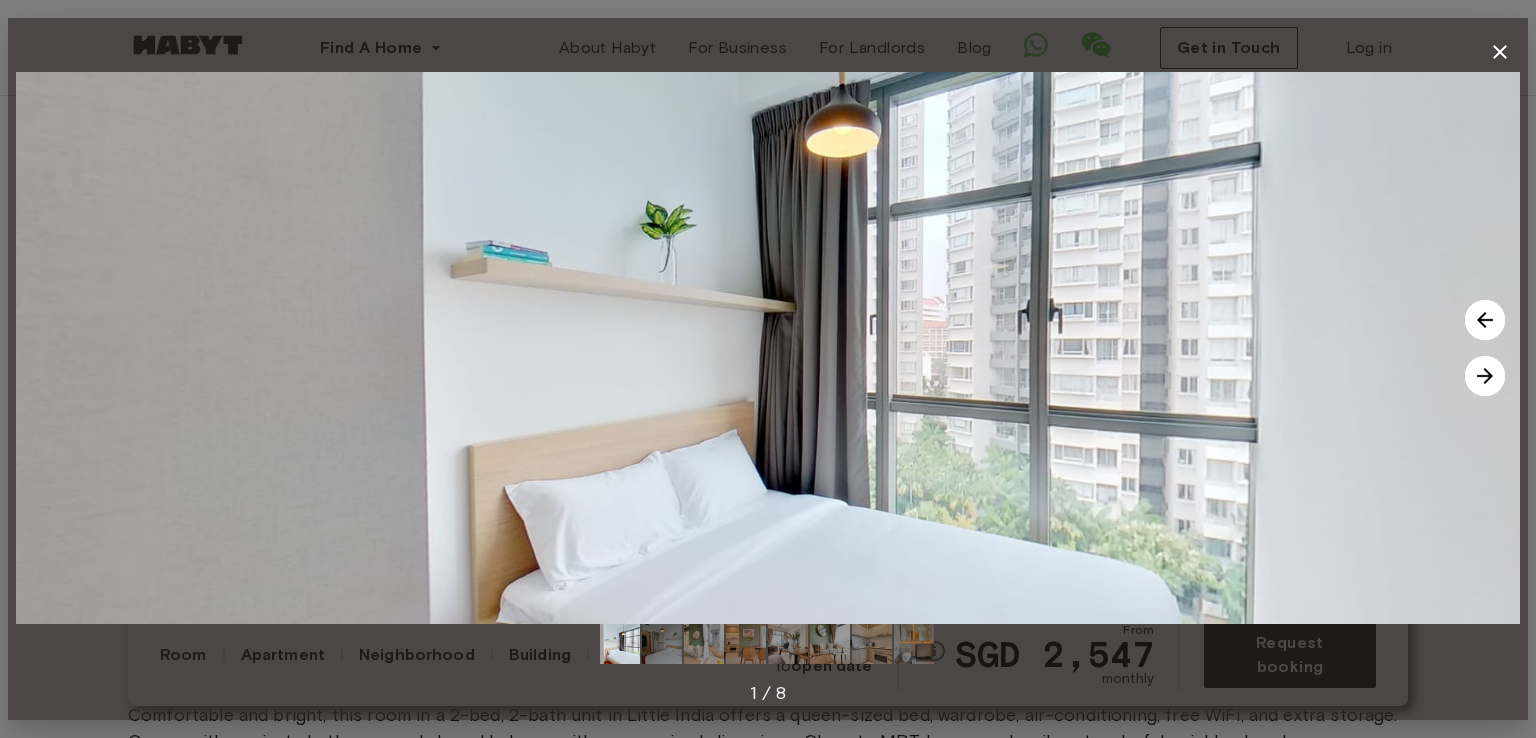 click at bounding box center [1485, 376] 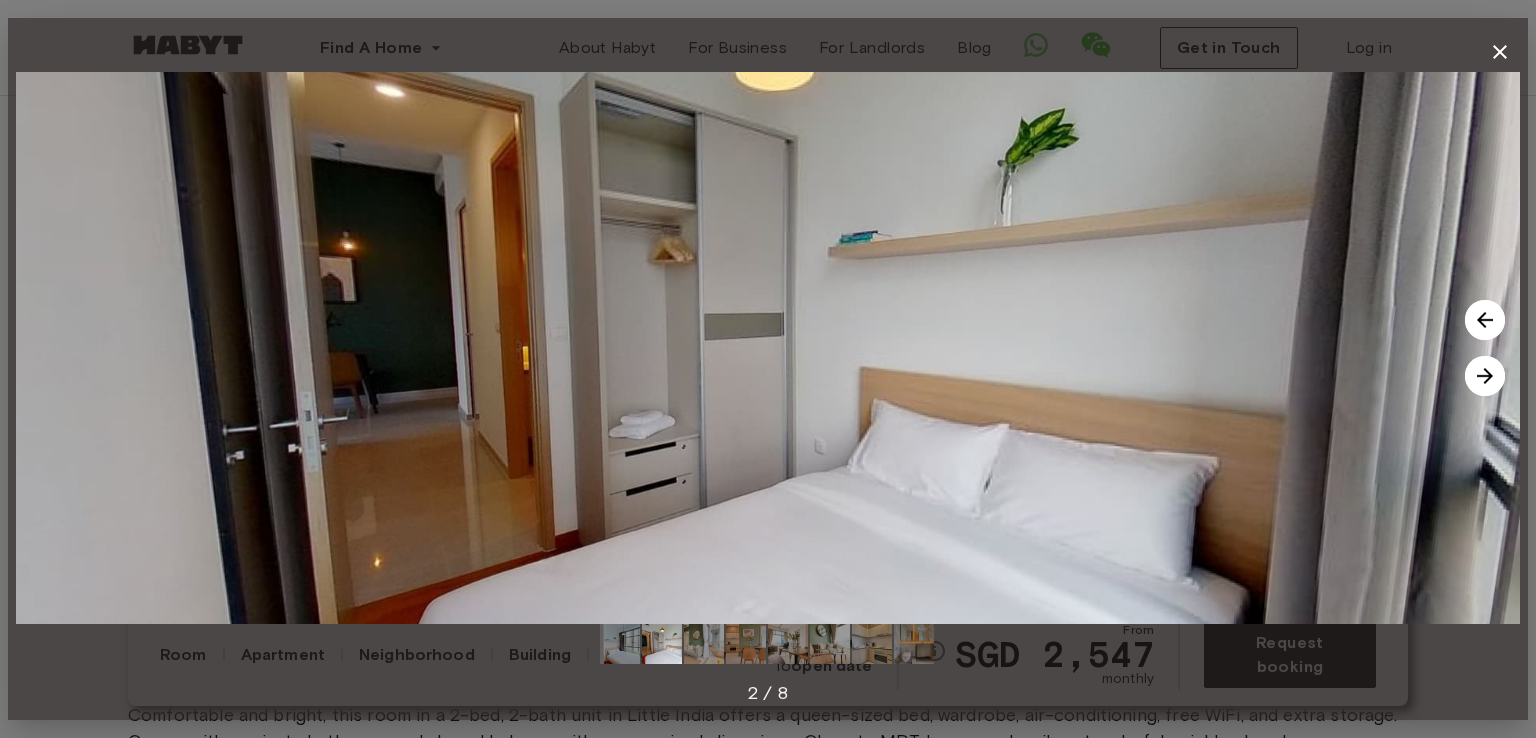 click at bounding box center [1485, 376] 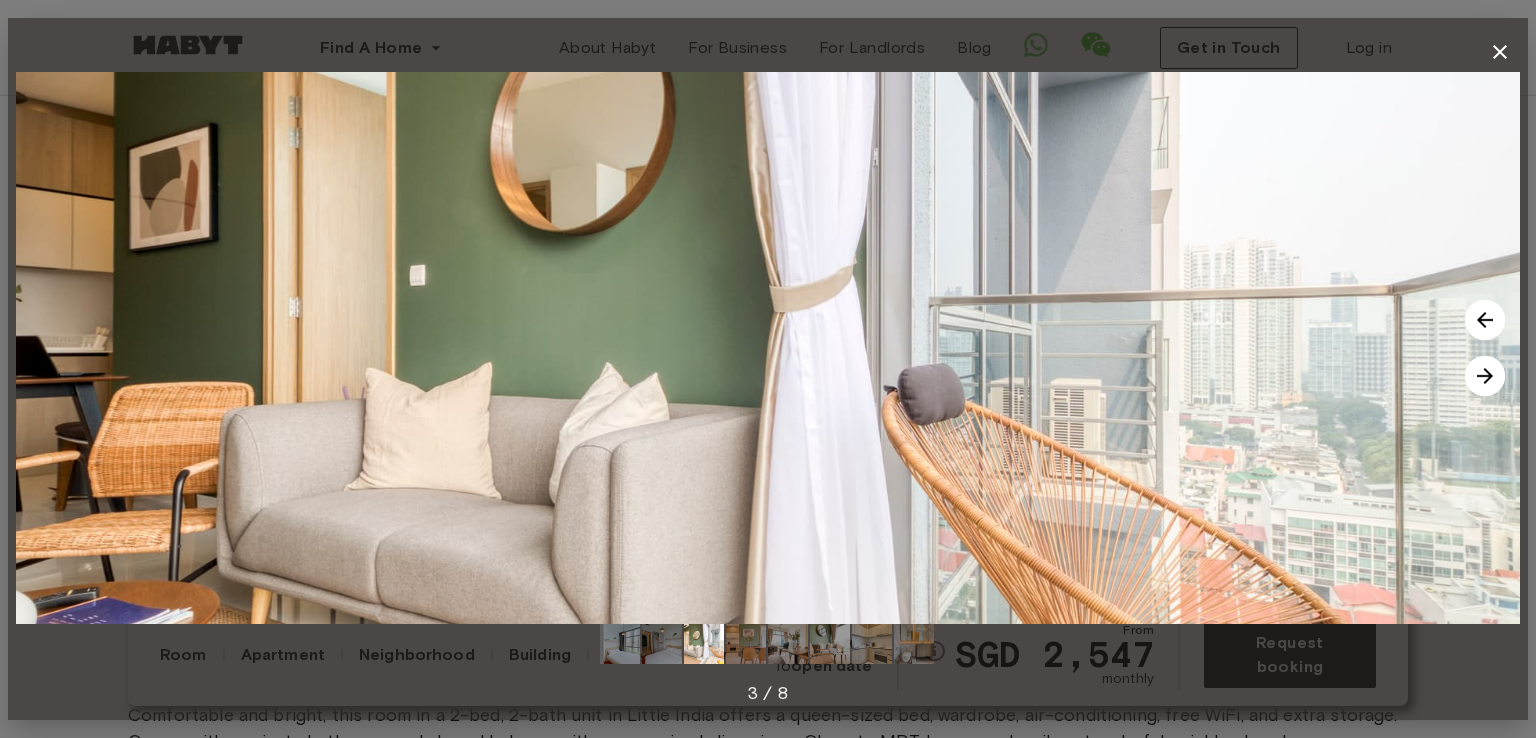 click at bounding box center (1485, 376) 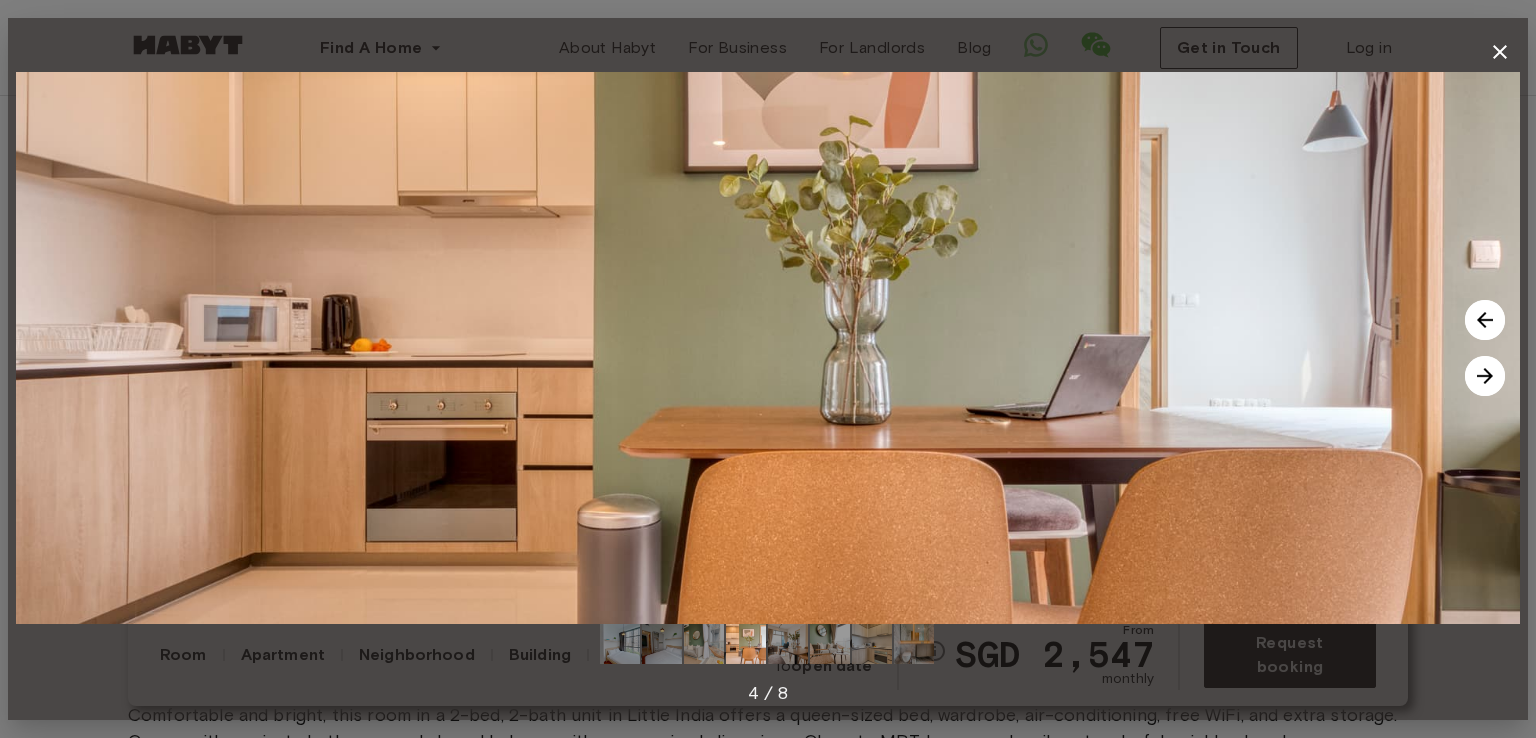 click at bounding box center [1485, 376] 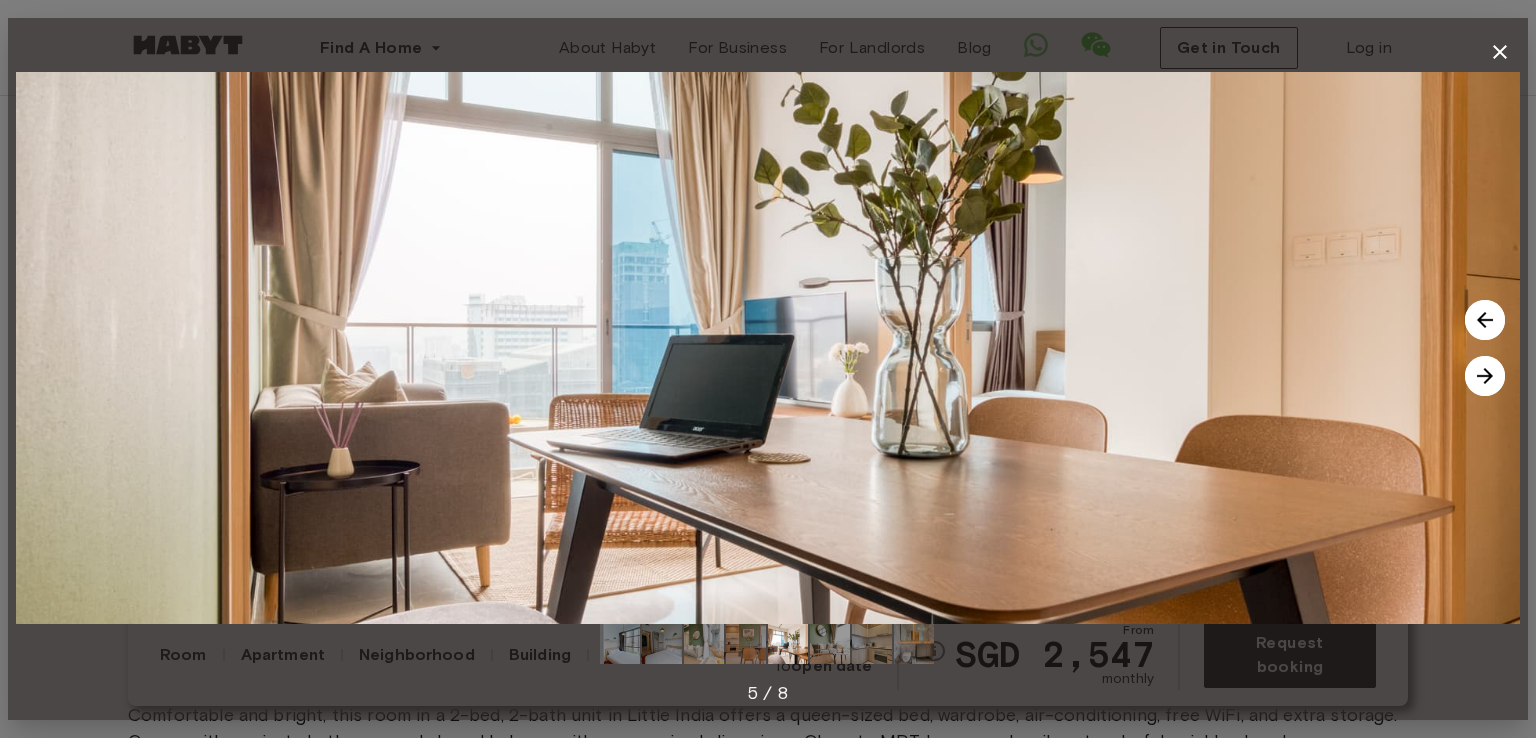 click at bounding box center [1485, 376] 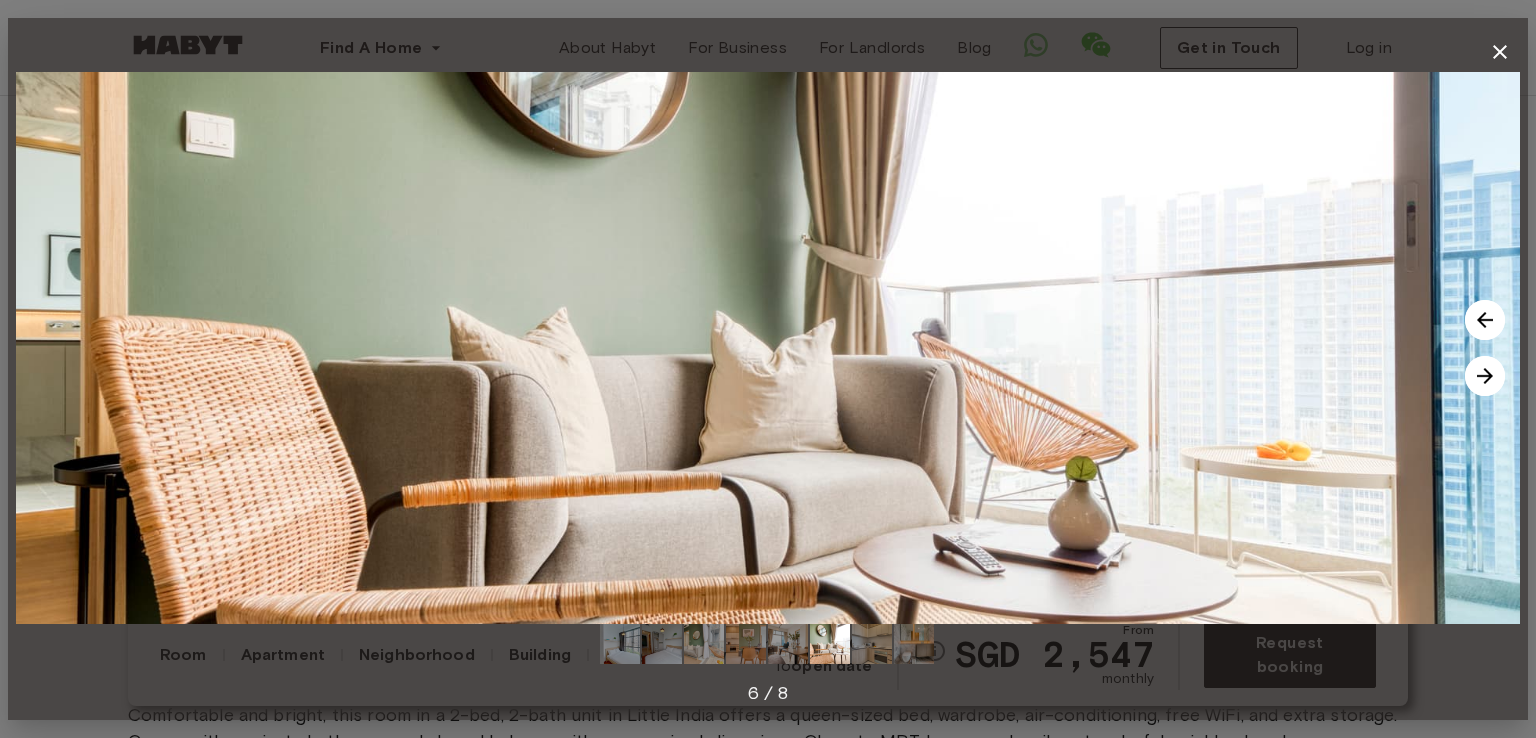 click at bounding box center [1485, 376] 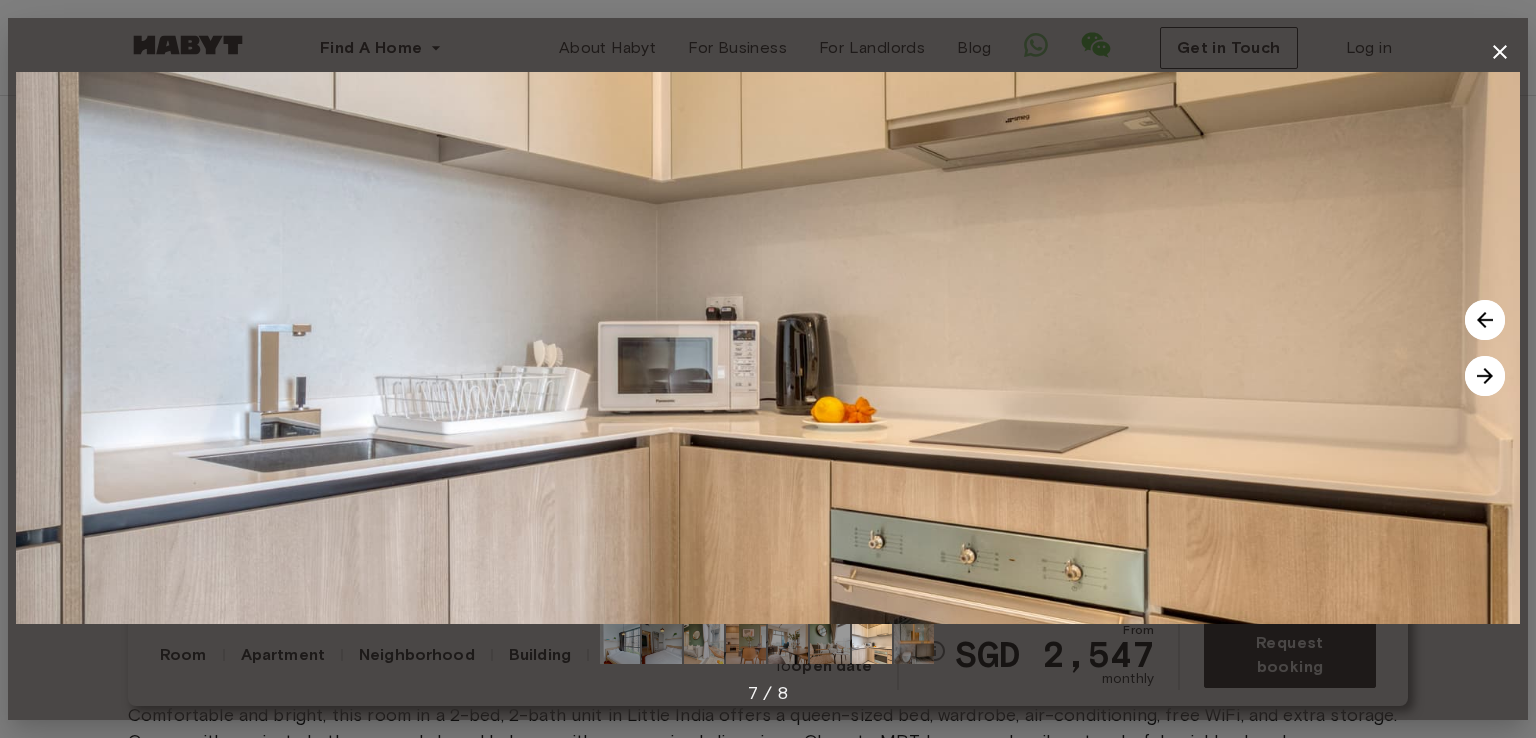 click at bounding box center [1485, 376] 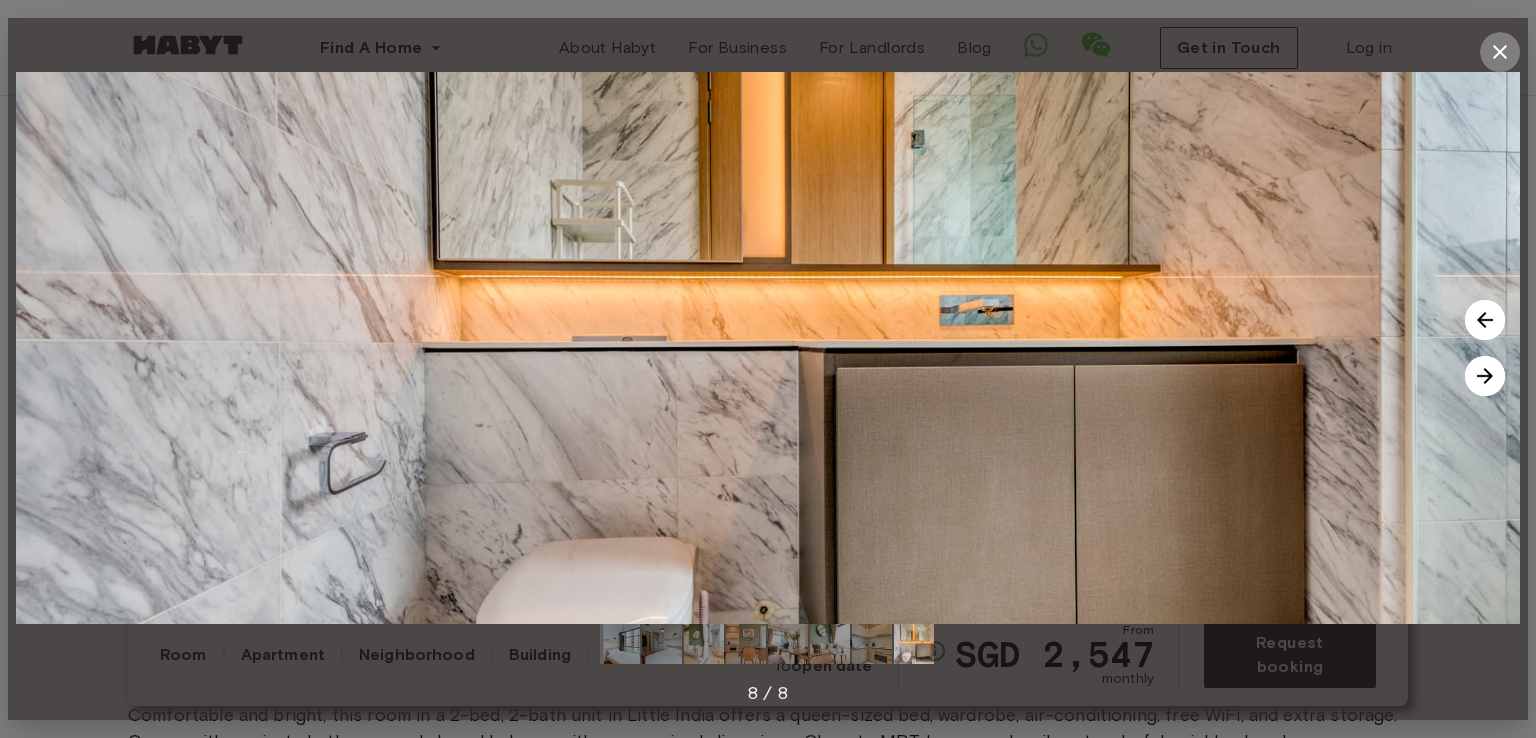click at bounding box center (1500, 52) 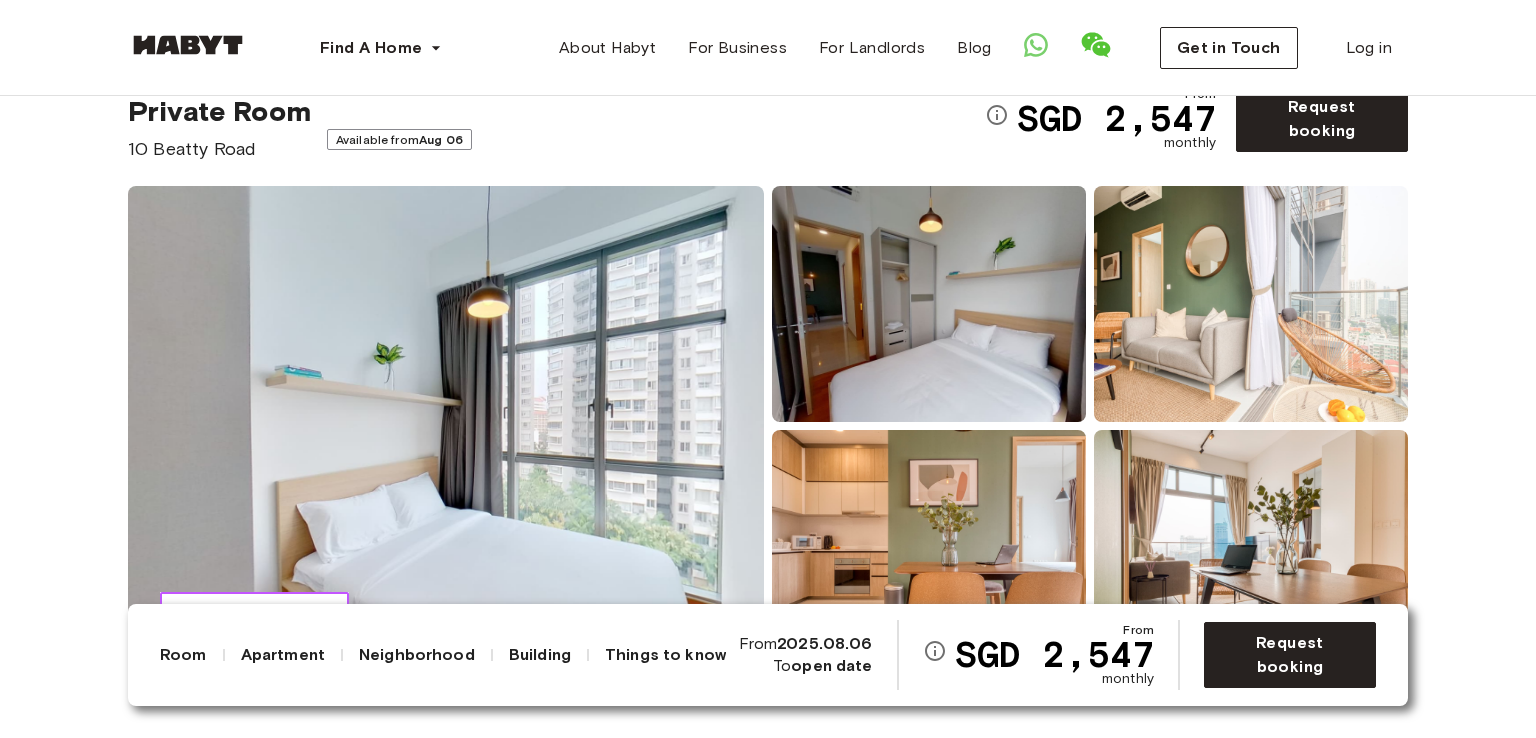 scroll, scrollTop: 0, scrollLeft: 0, axis: both 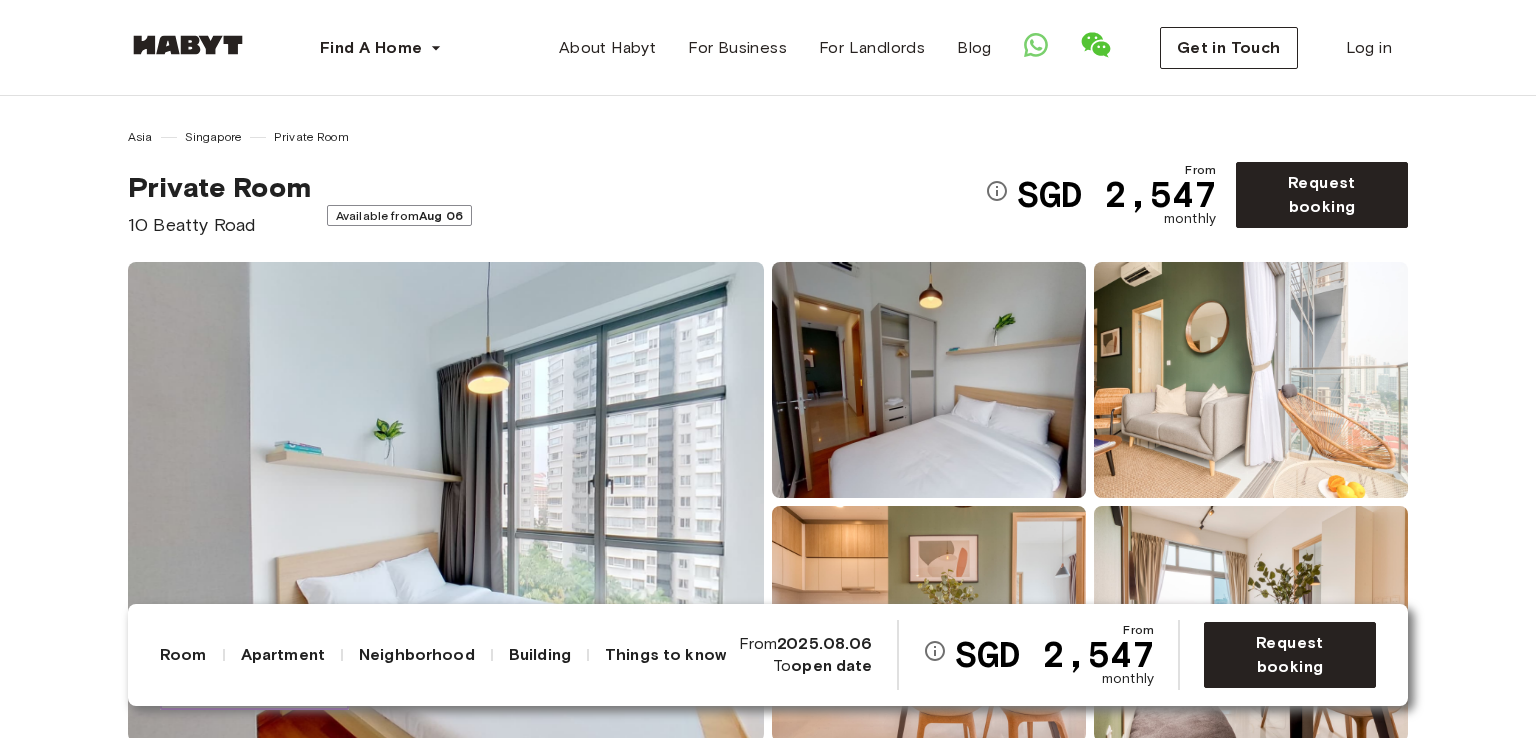 type 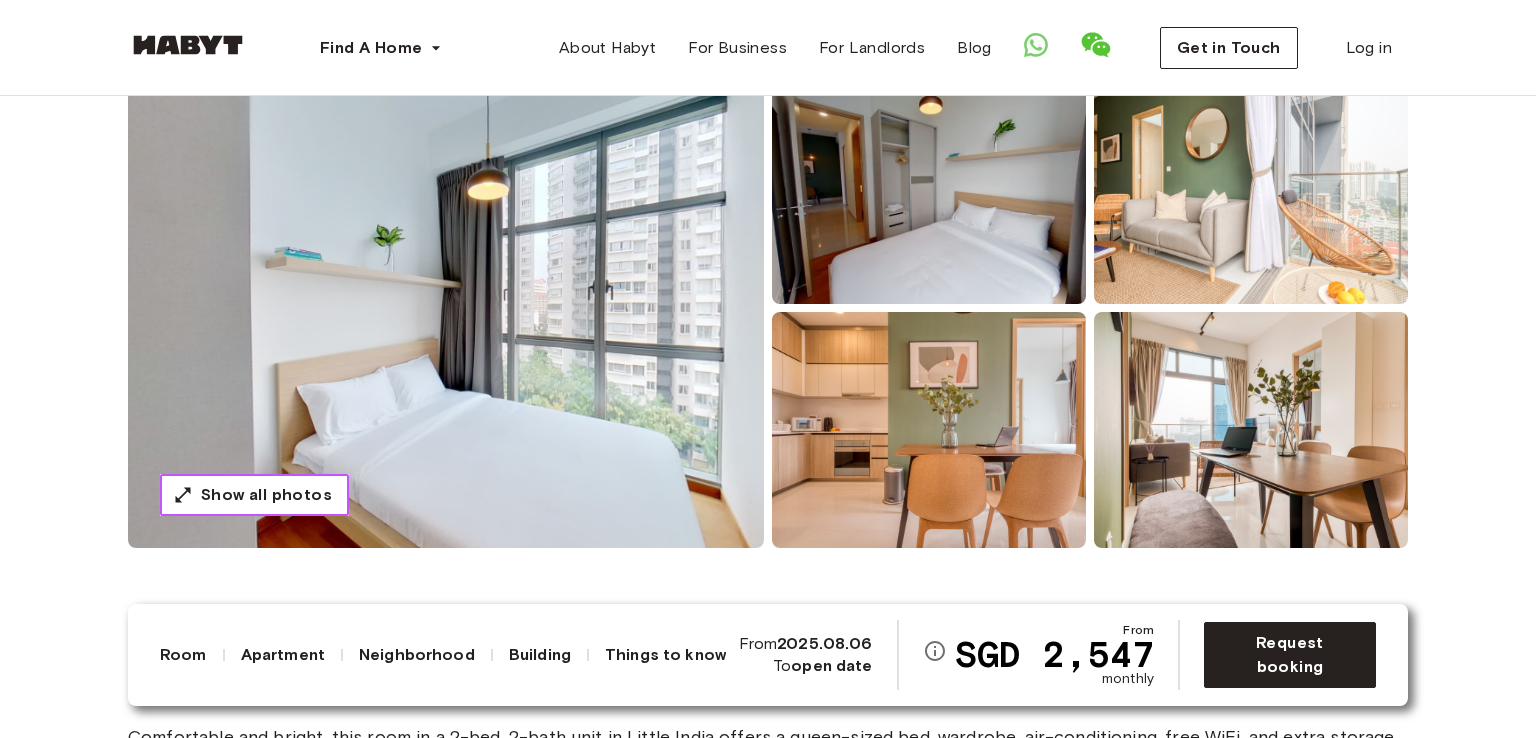 scroll, scrollTop: 184, scrollLeft: 0, axis: vertical 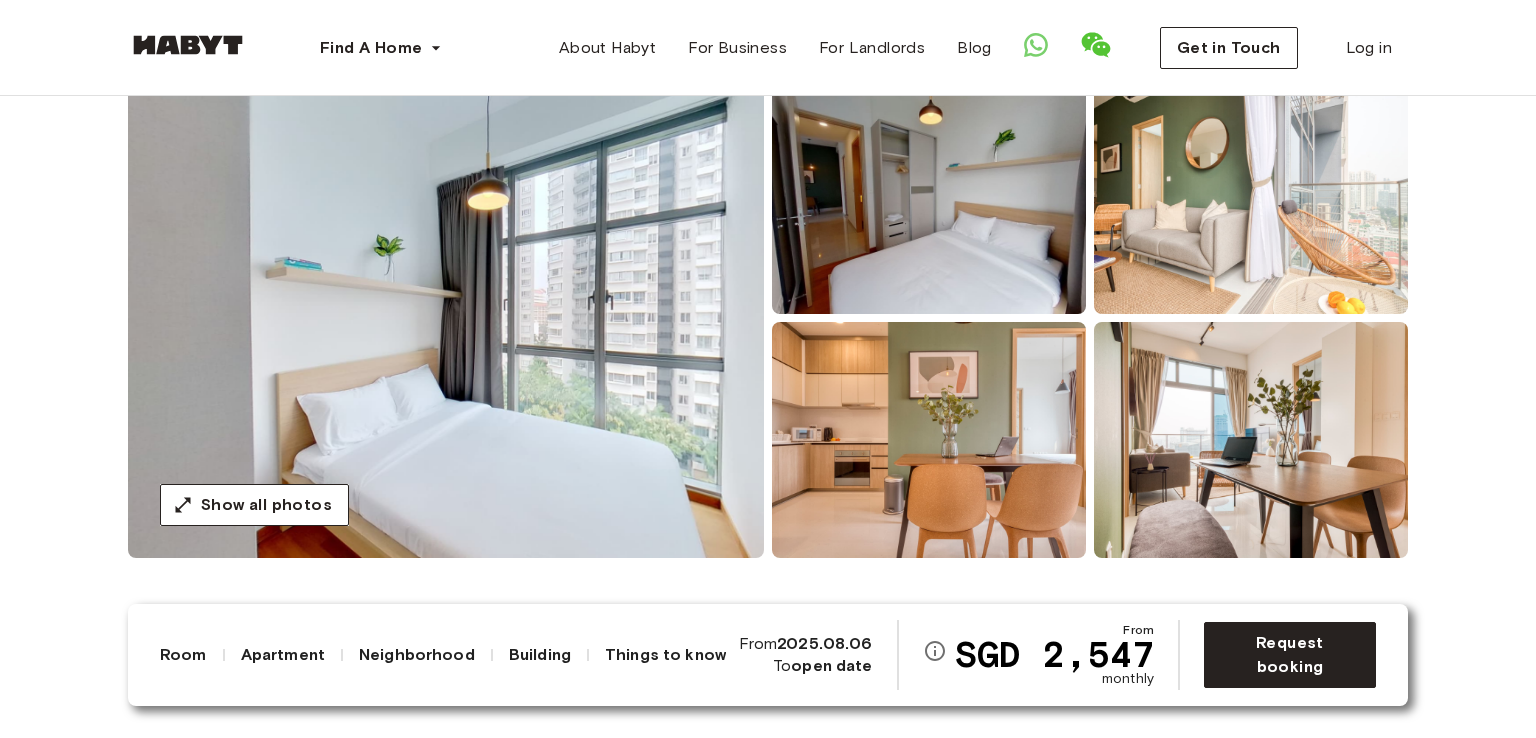click on "Building" at bounding box center (540, 655) 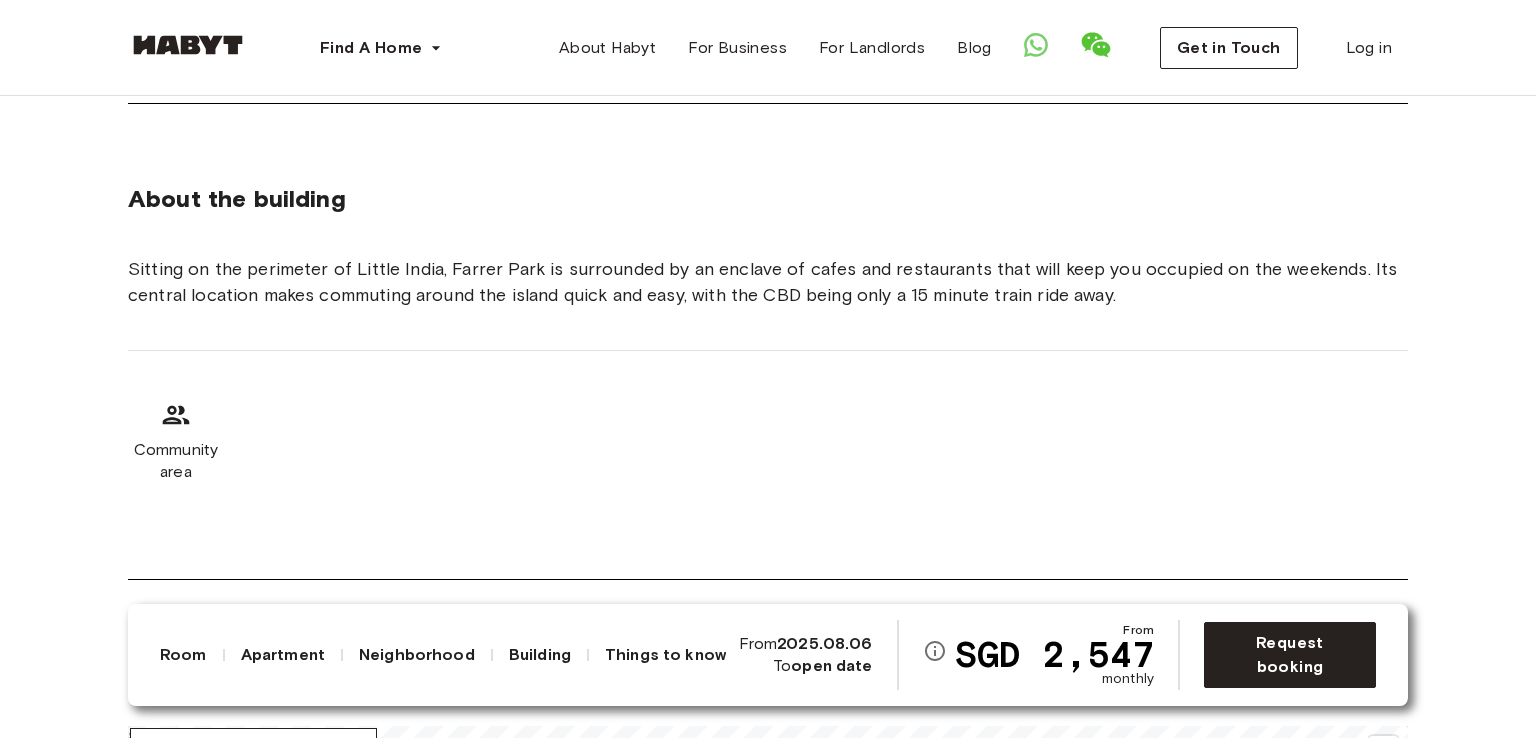 click on "Room Apartment Neighborhood Building Things to know From  [PRICE] monthly From  [DATE] To  open date Request booking" at bounding box center (768, 655) 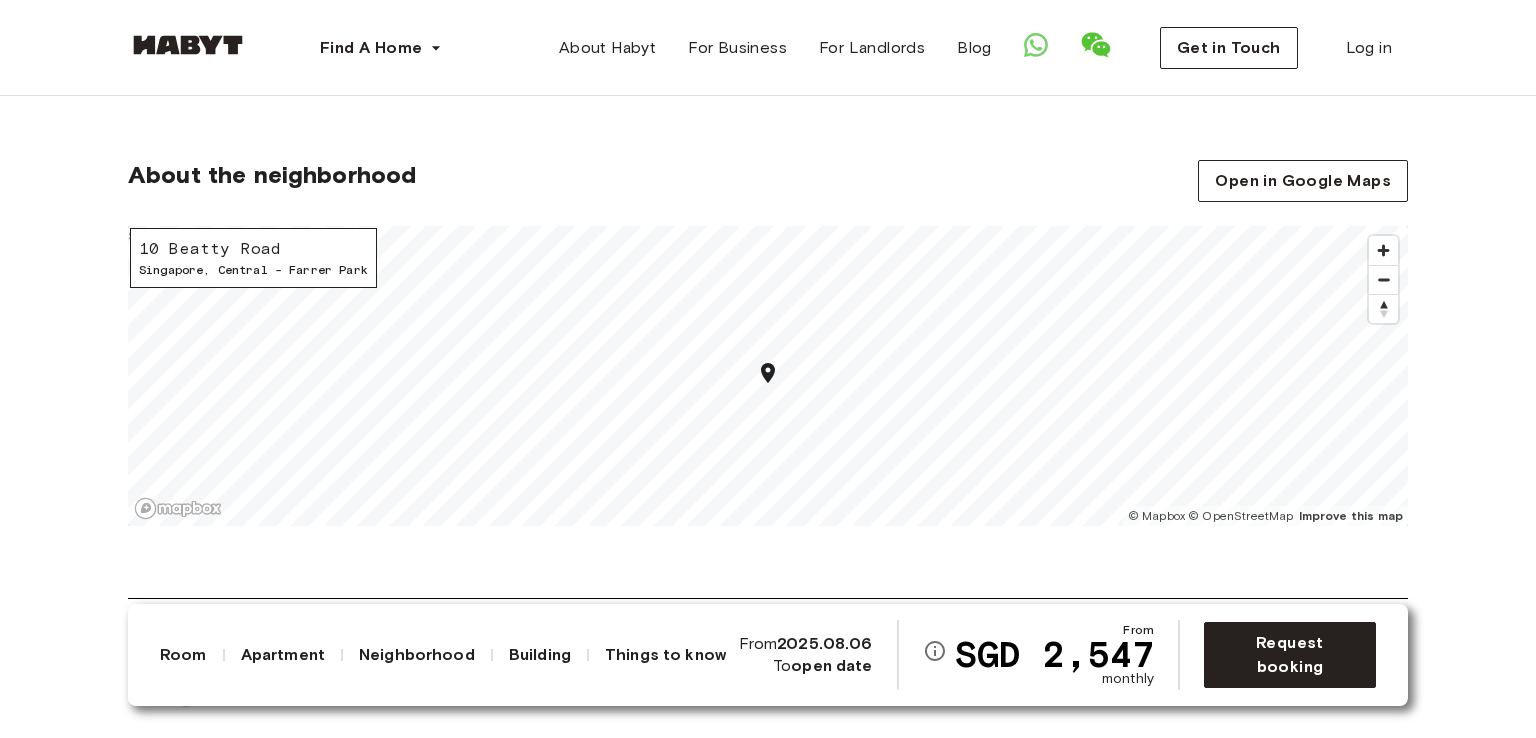 click on "Apartment" at bounding box center (283, 655) 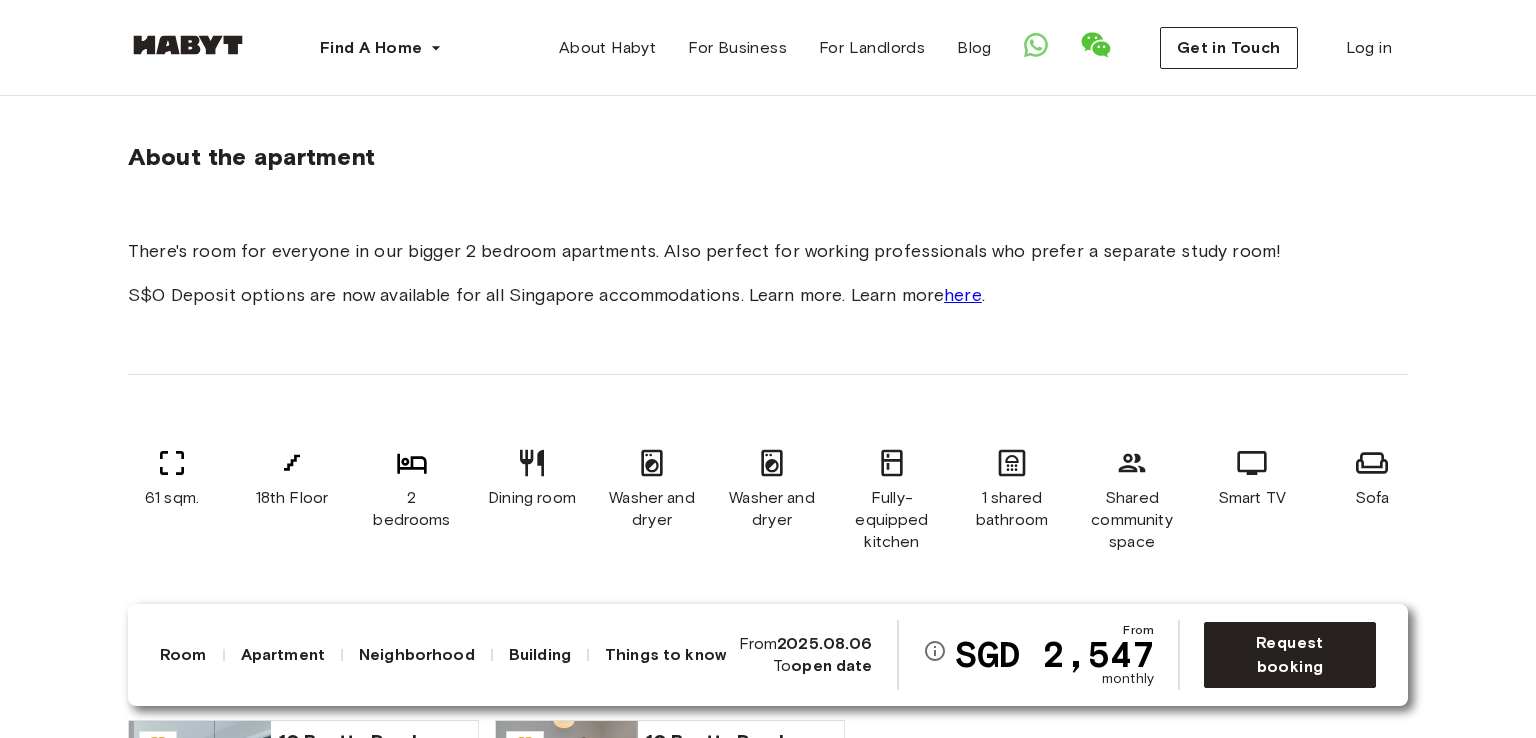 click on "Room" at bounding box center (183, 655) 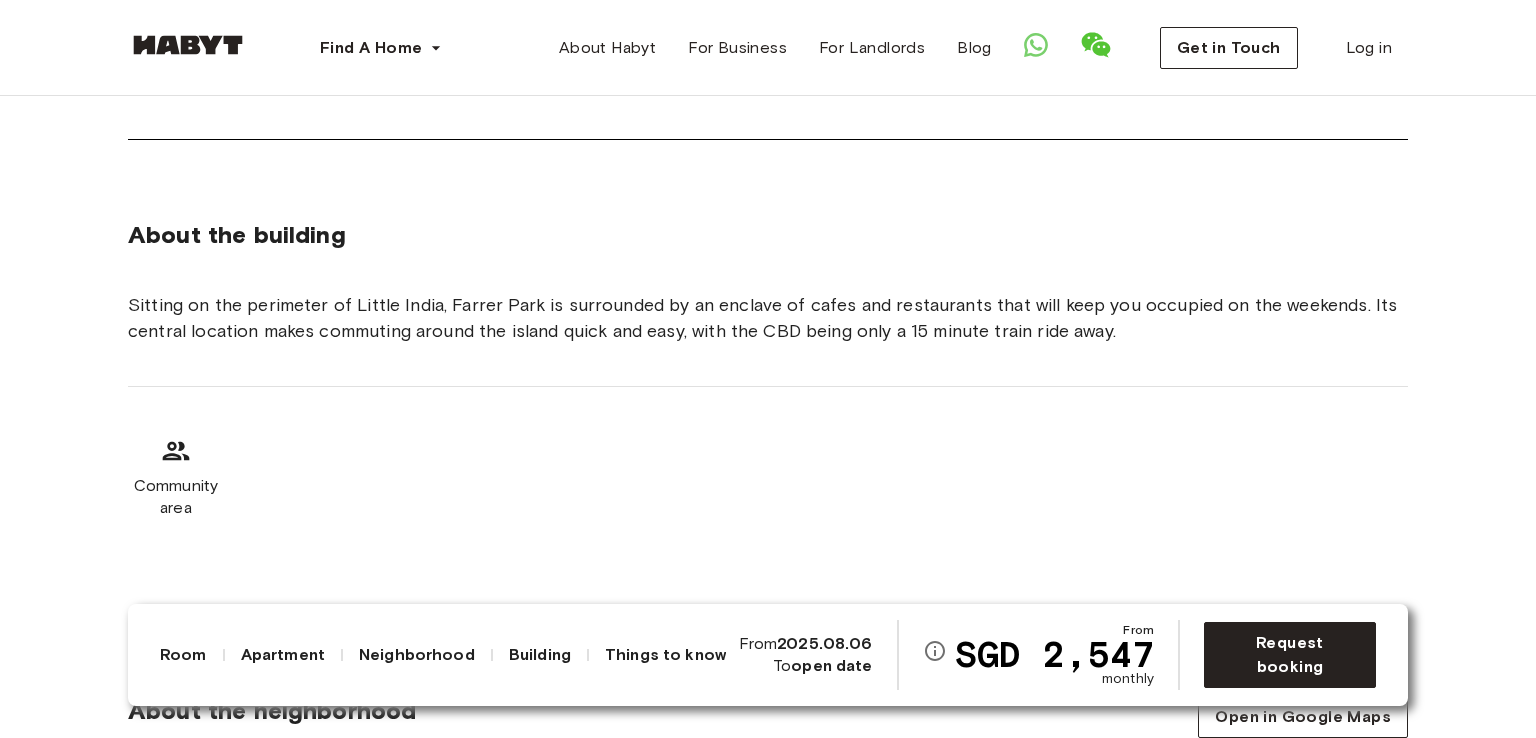 scroll, scrollTop: 1624, scrollLeft: 0, axis: vertical 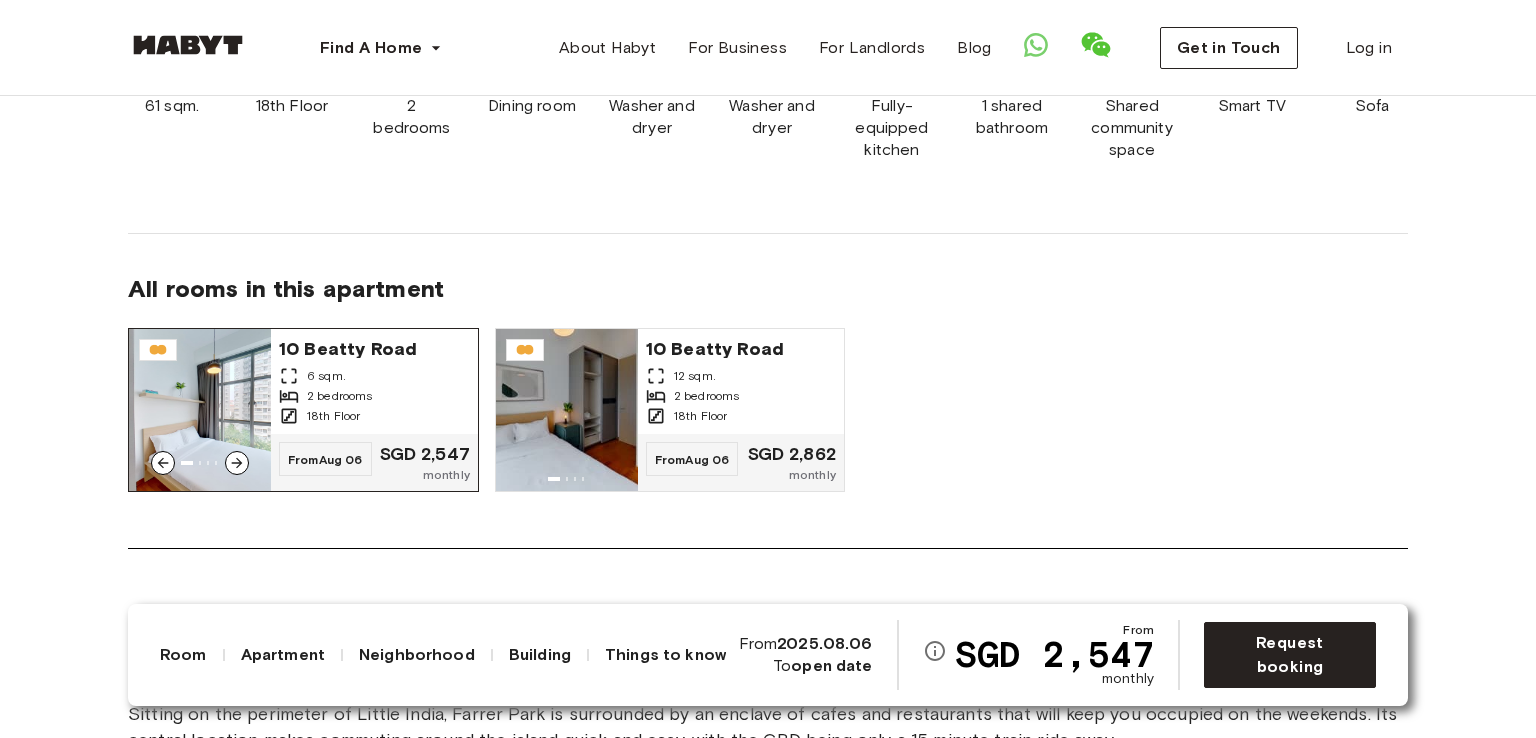 click at bounding box center [200, 410] 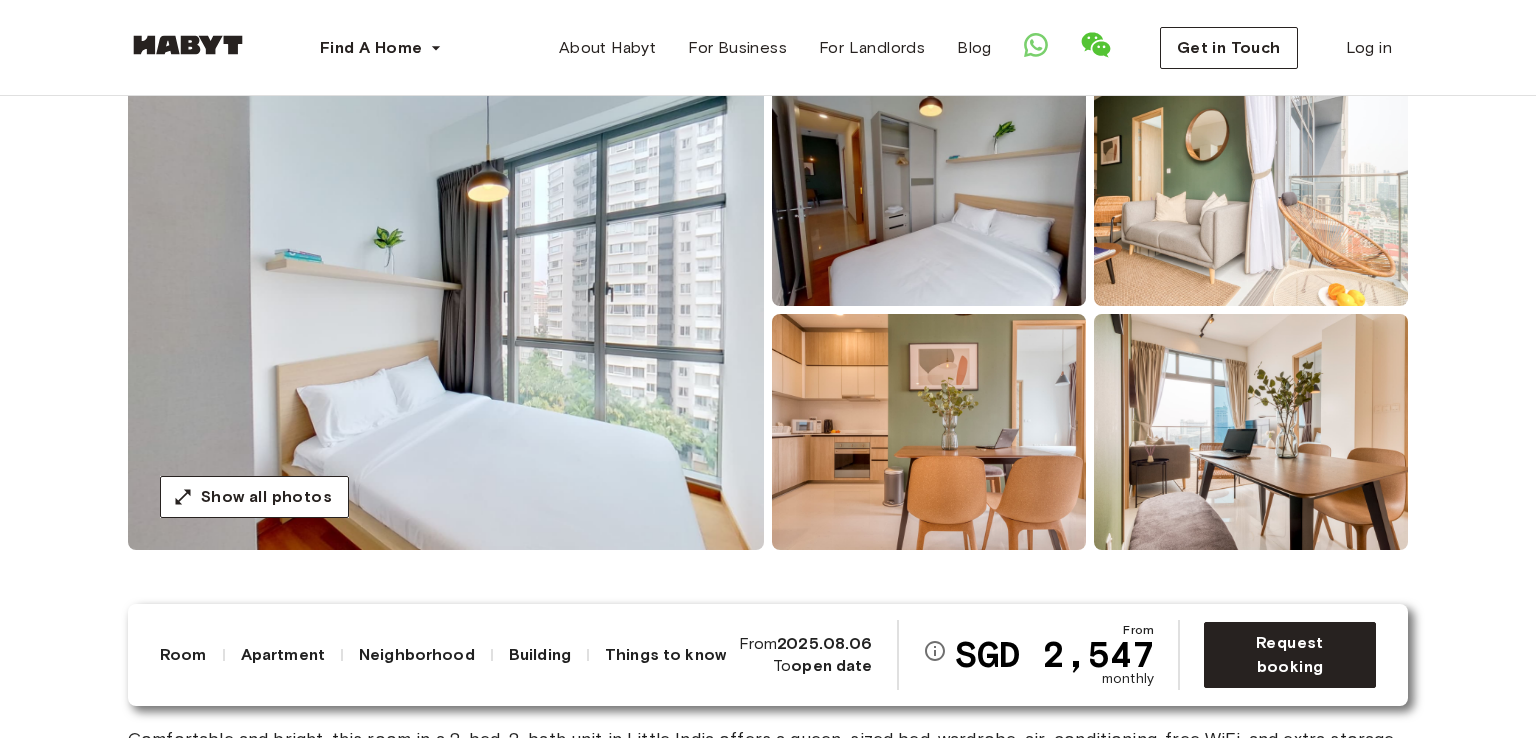 scroll, scrollTop: 192, scrollLeft: 0, axis: vertical 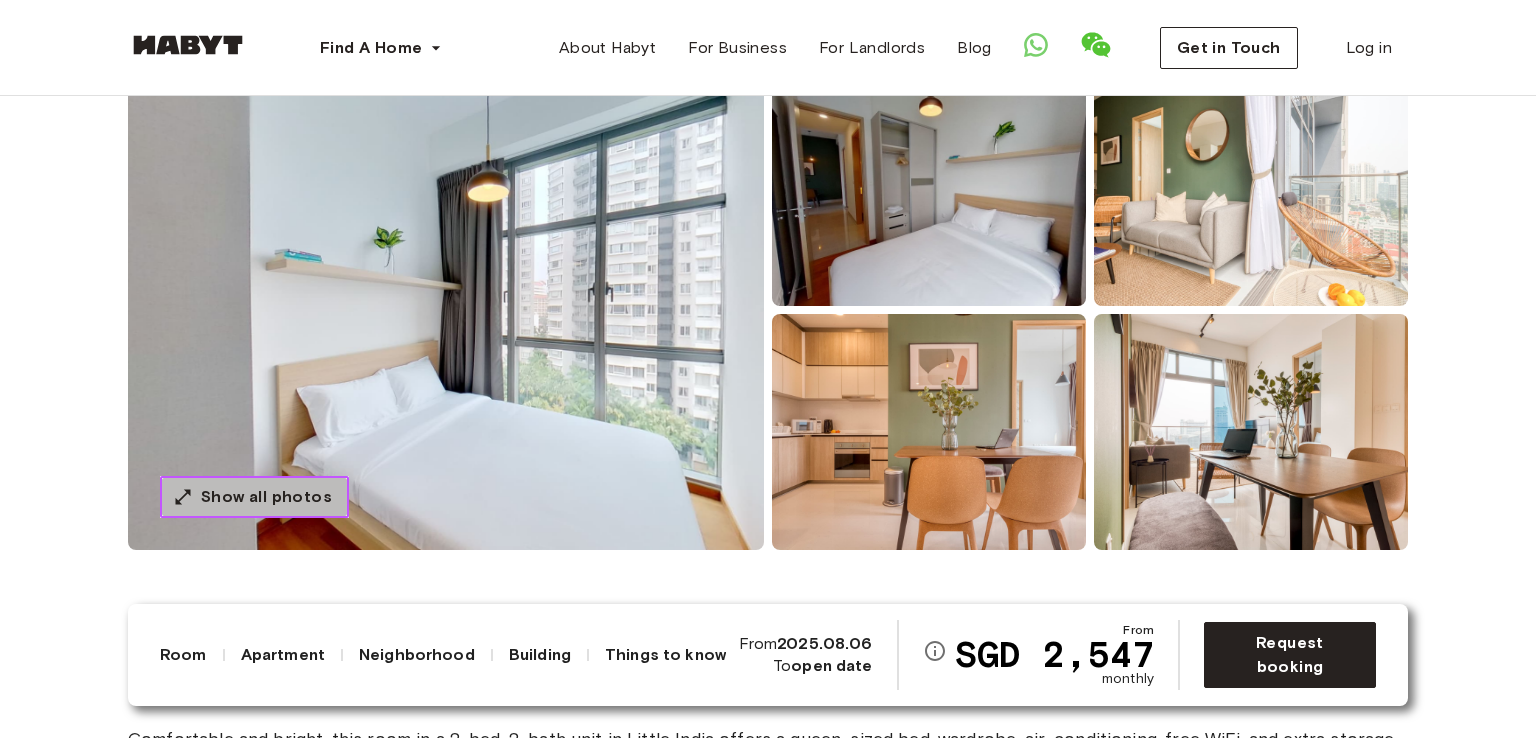 click on "Show all photos" at bounding box center (266, 497) 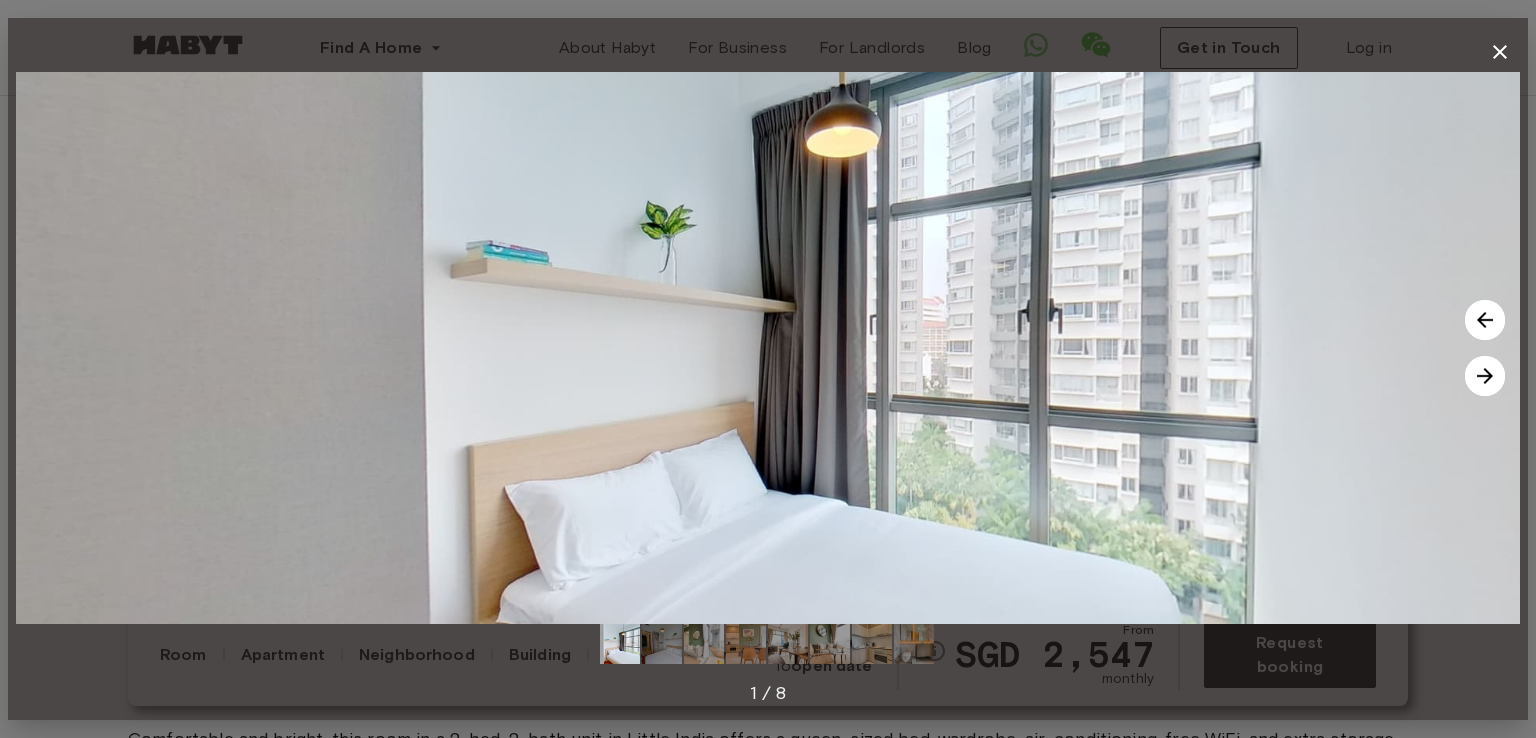 click at bounding box center [1485, 376] 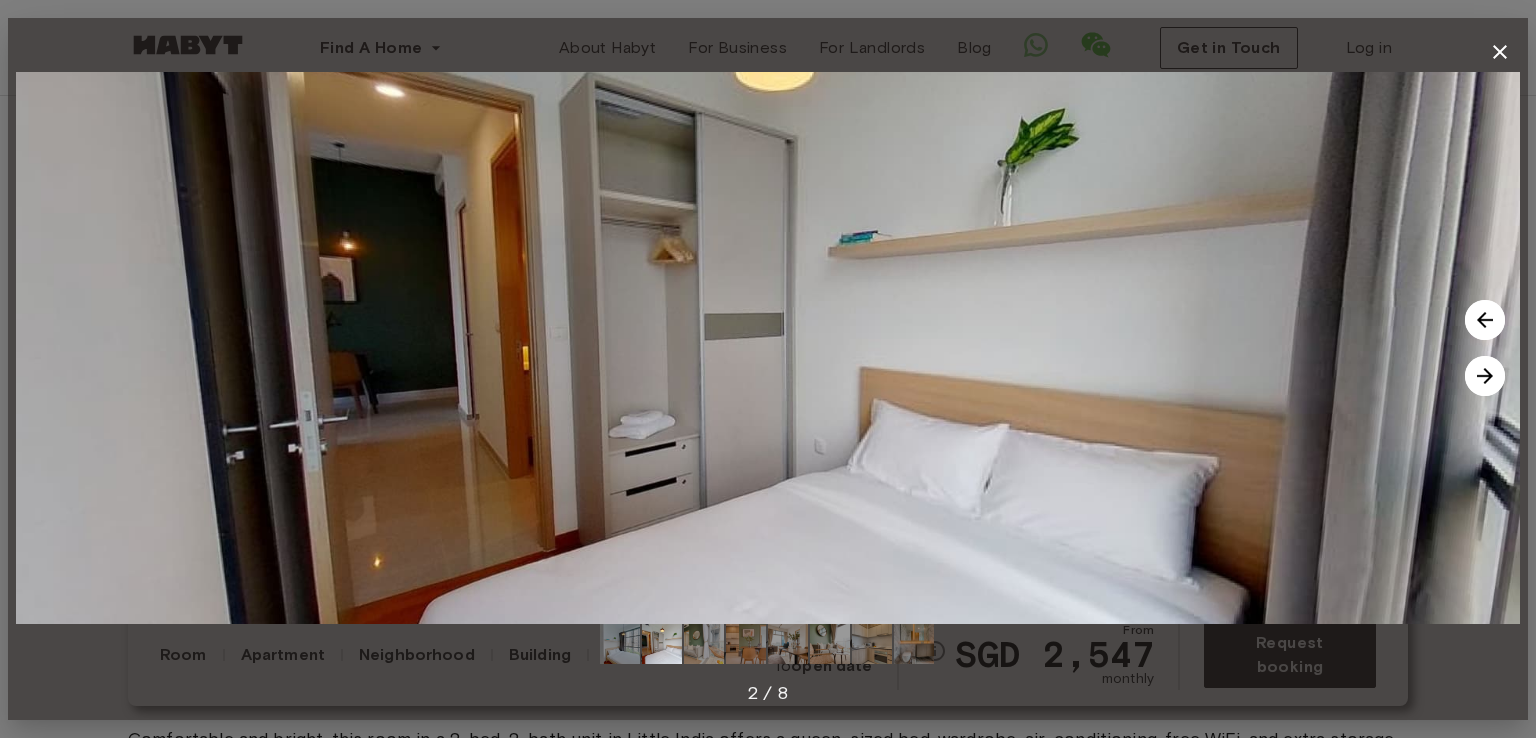 click at bounding box center (1485, 376) 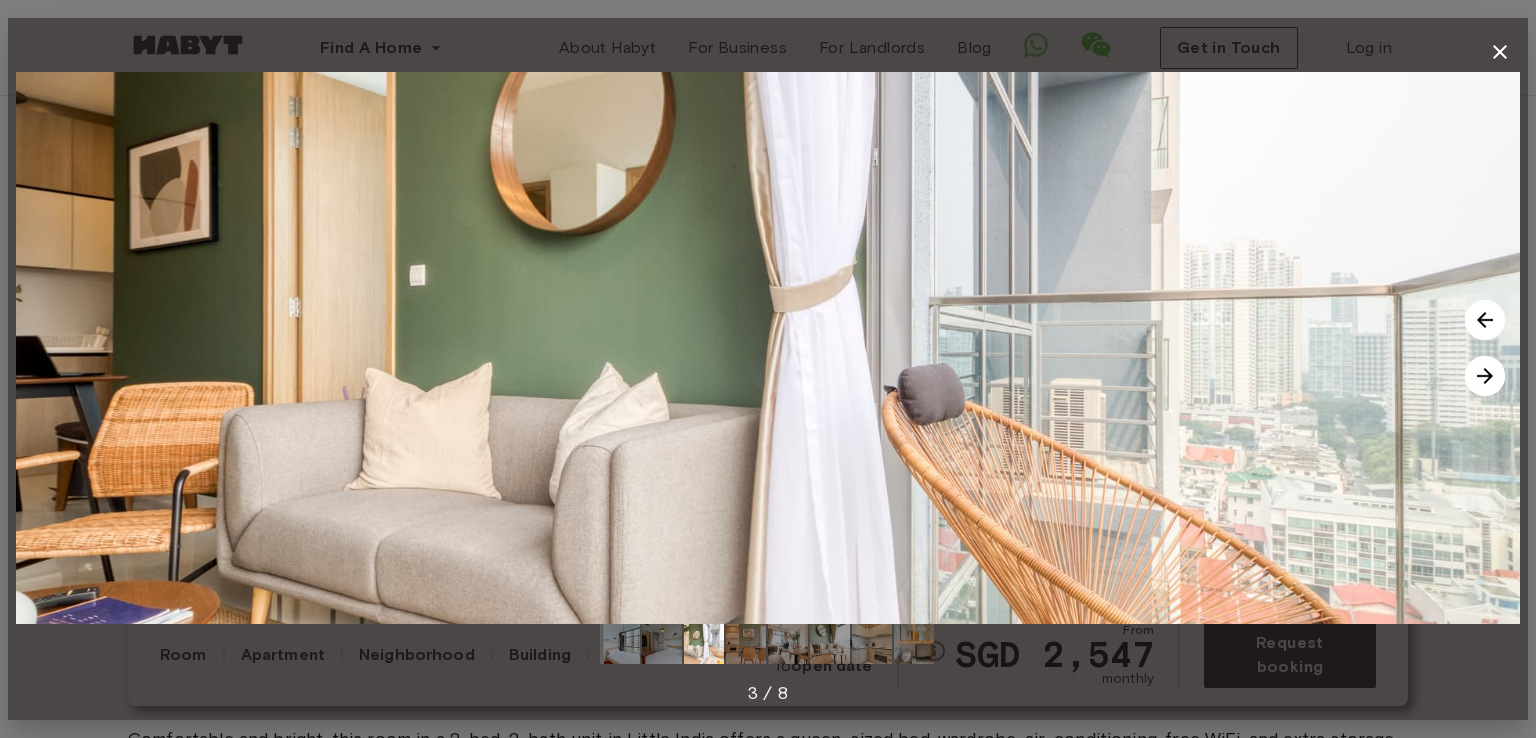 click at bounding box center [1485, 376] 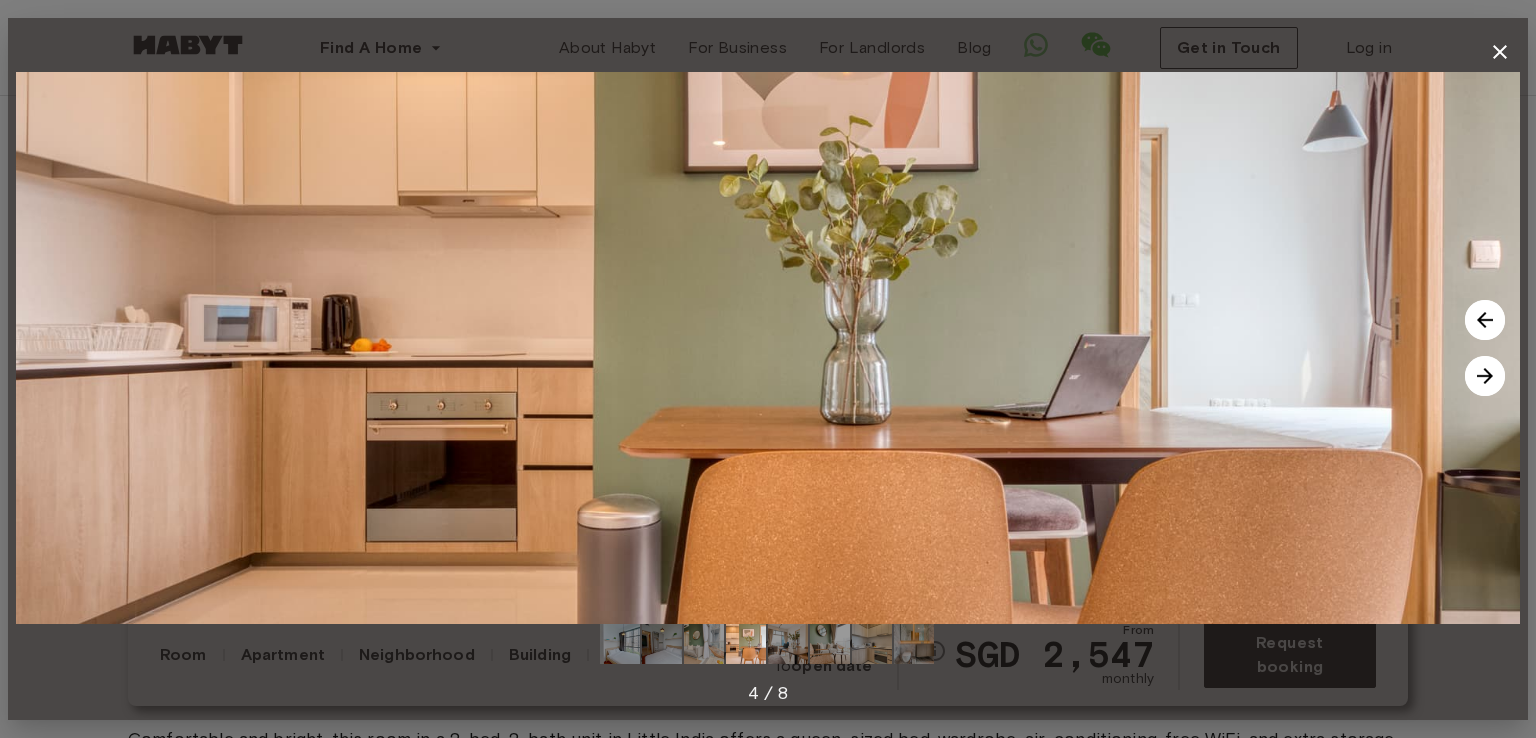click at bounding box center (1485, 376) 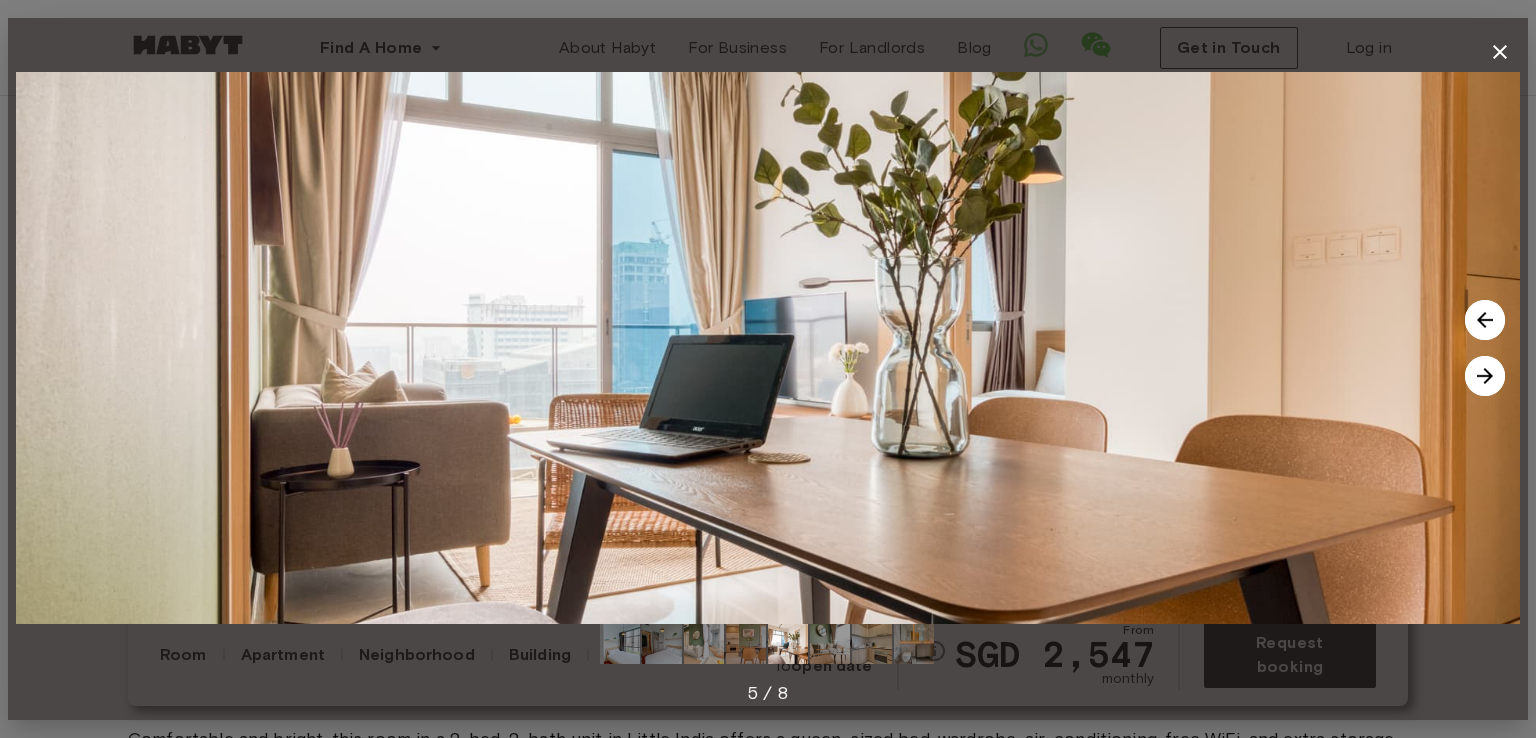 click at bounding box center [1485, 376] 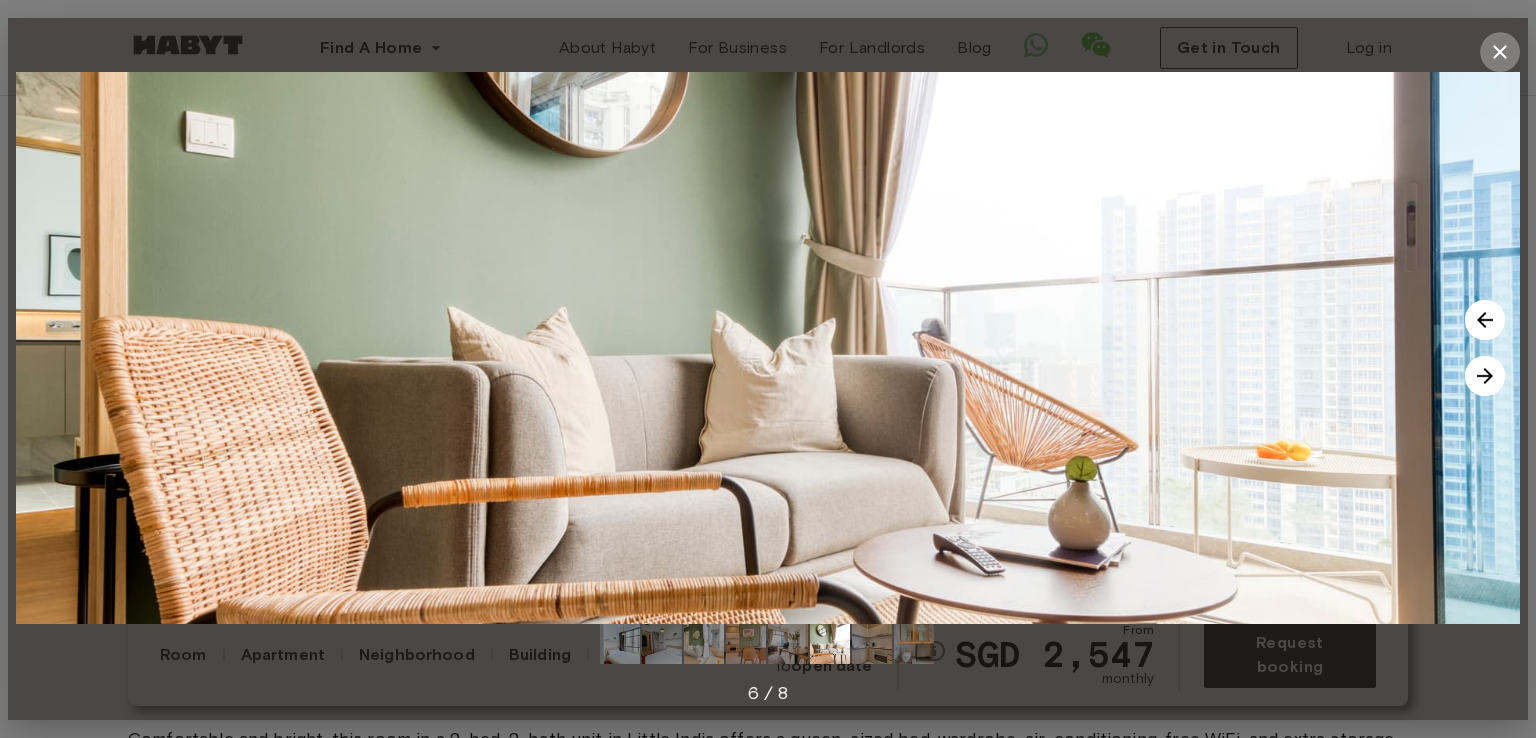 click 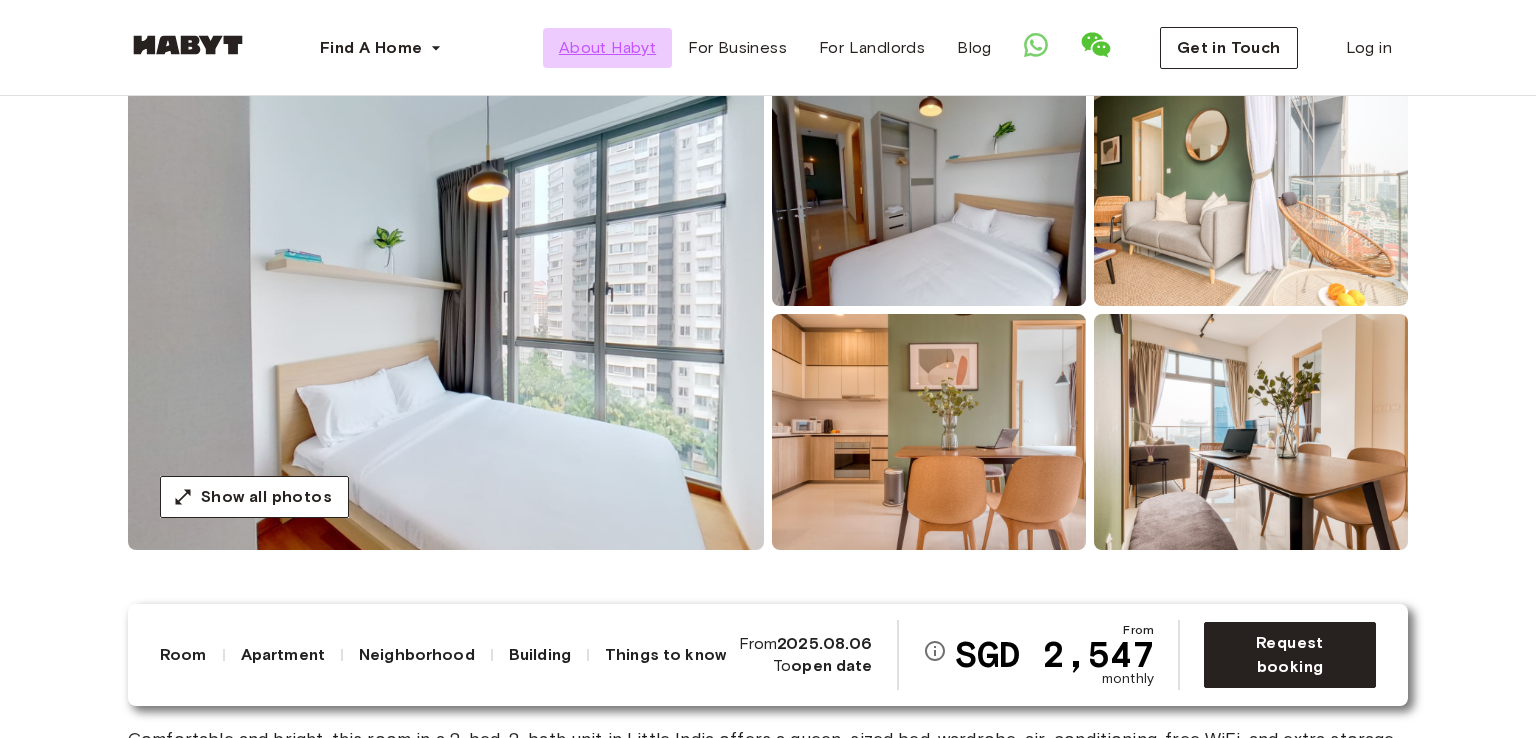 click on "About Habyt" at bounding box center [607, 48] 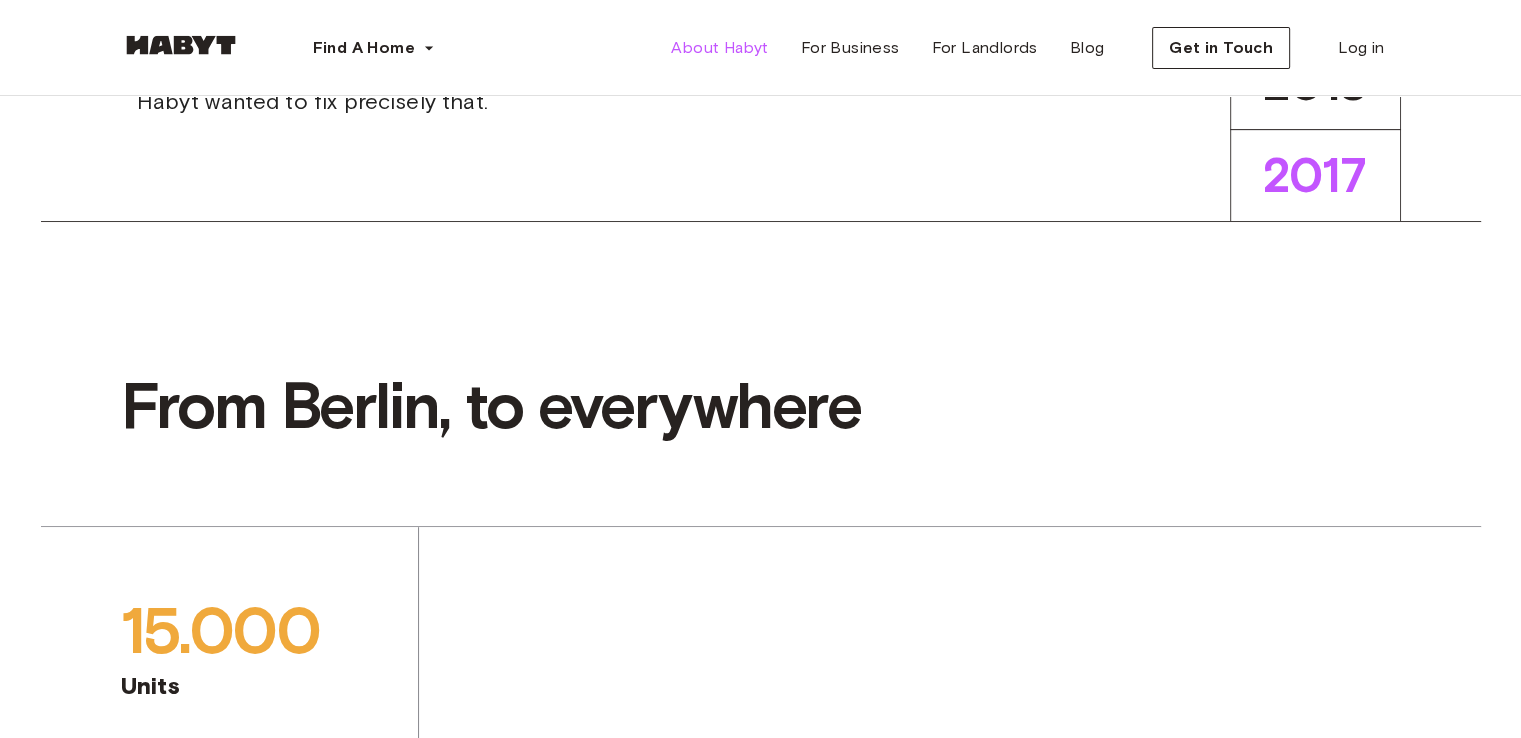 scroll, scrollTop: 844, scrollLeft: 0, axis: vertical 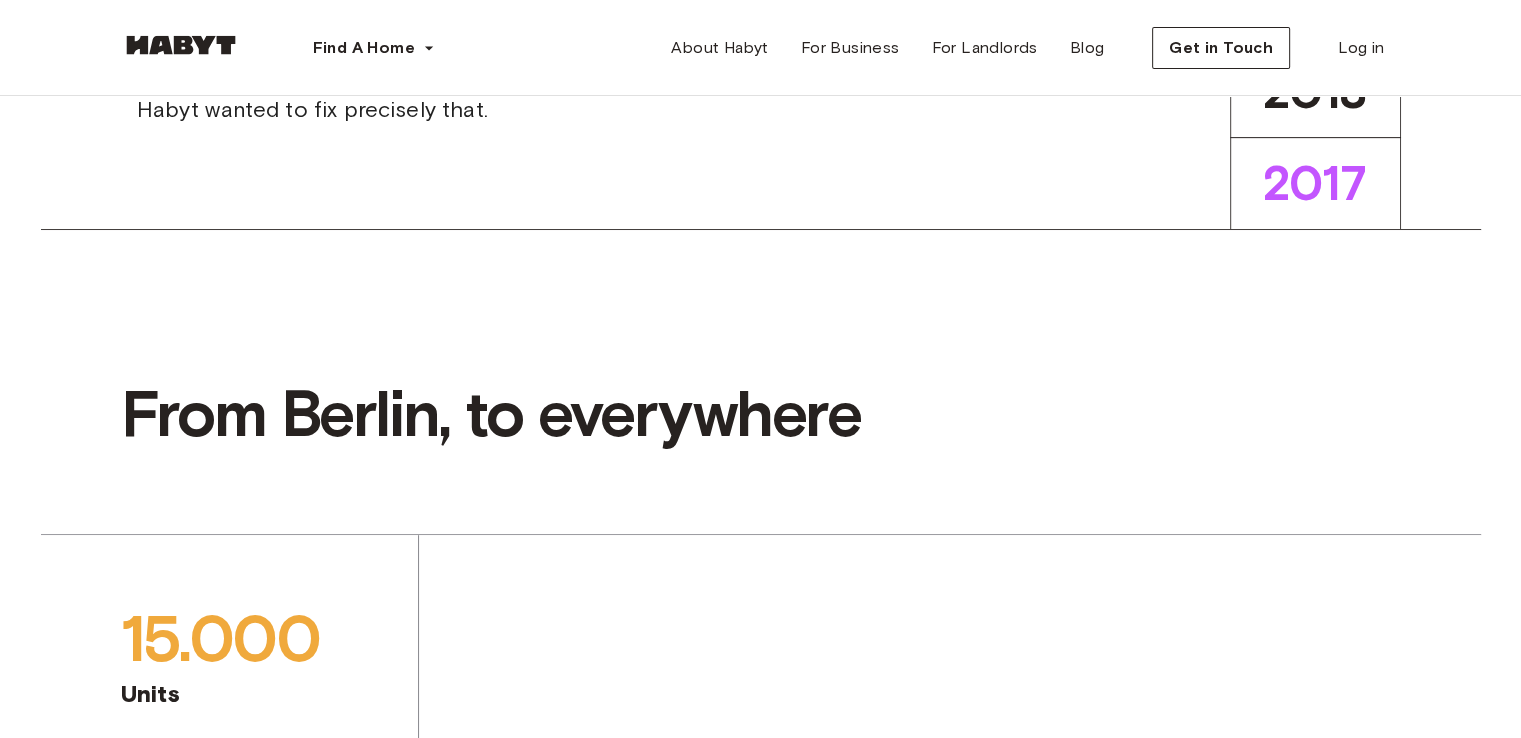 click on "2023" at bounding box center [1315, -369] 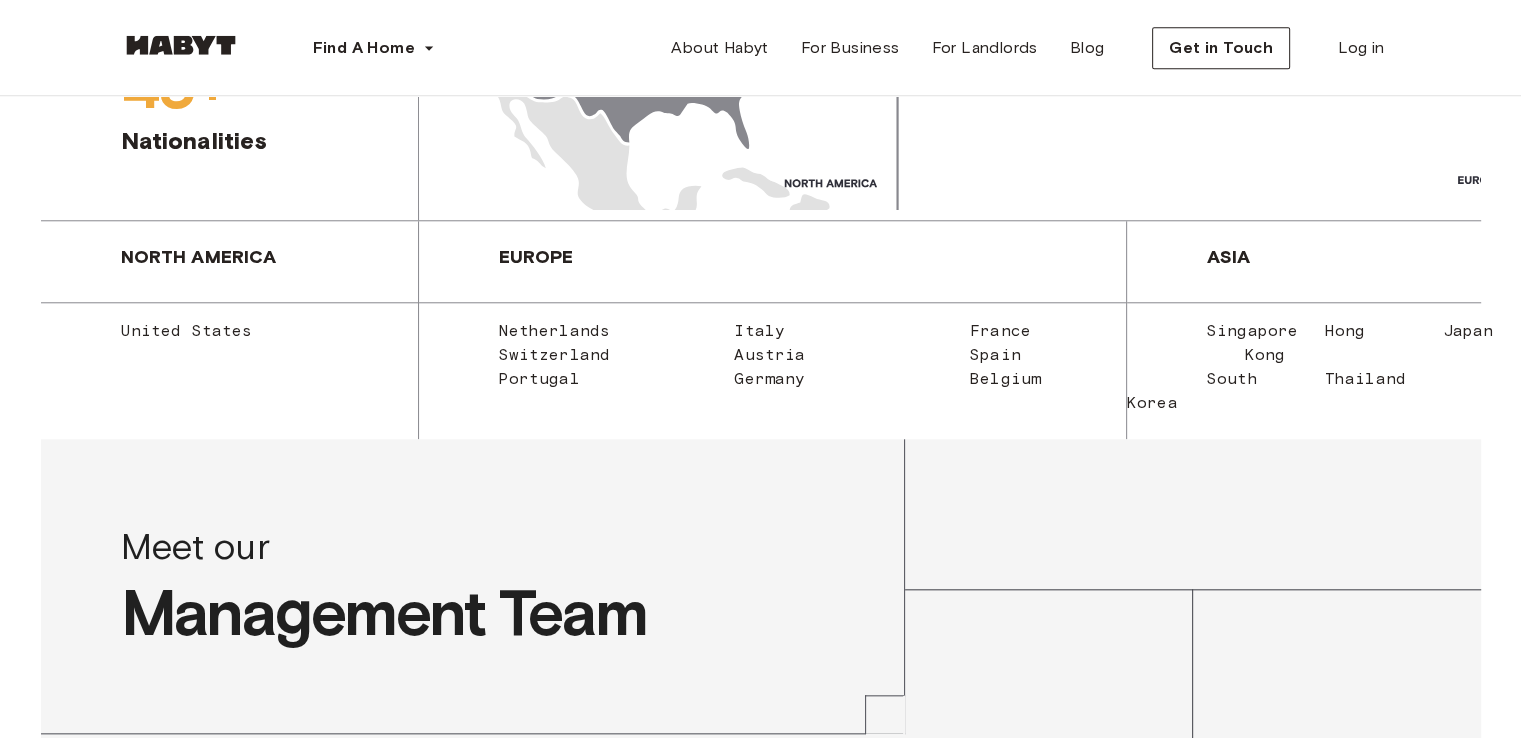 scroll, scrollTop: 1932, scrollLeft: 0, axis: vertical 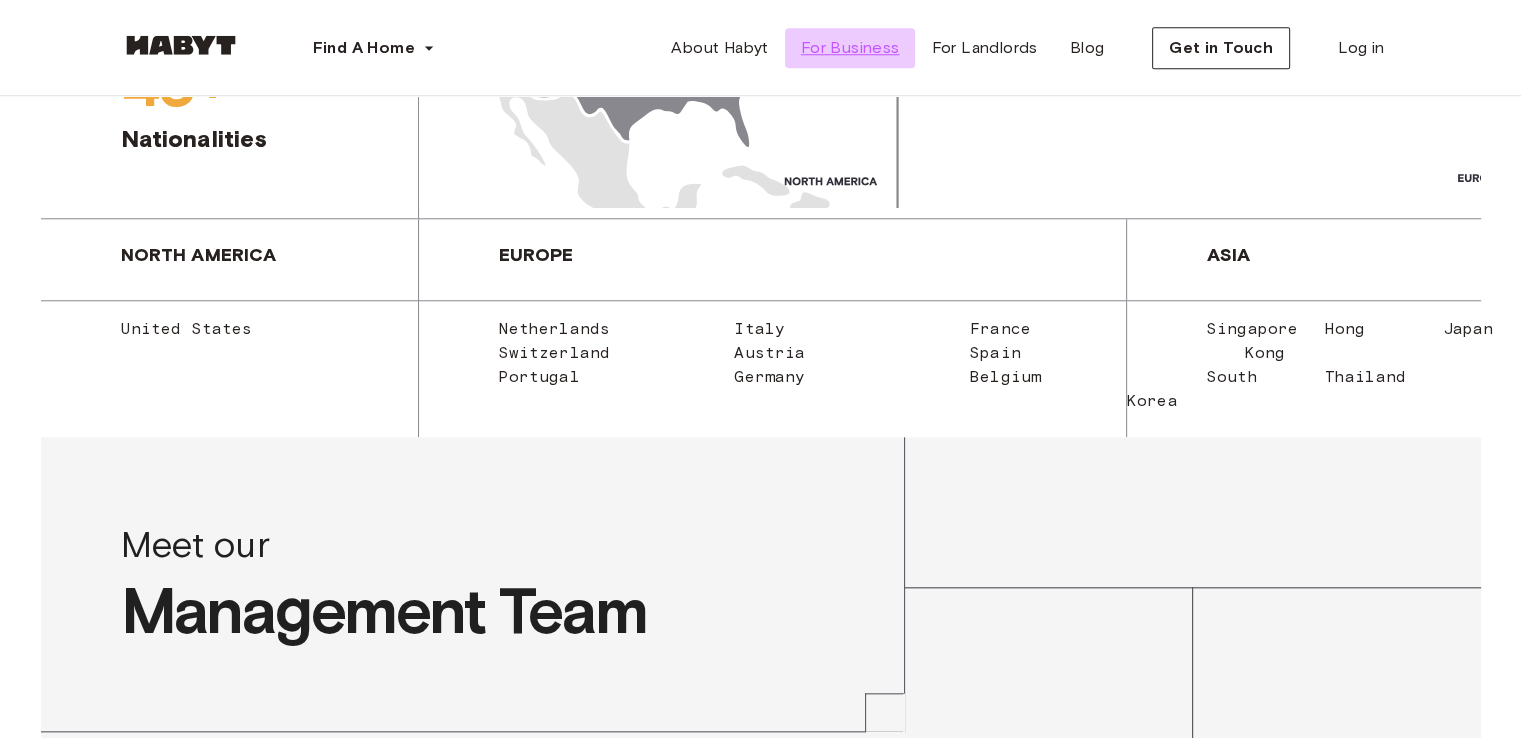click on "For Business" at bounding box center (850, 48) 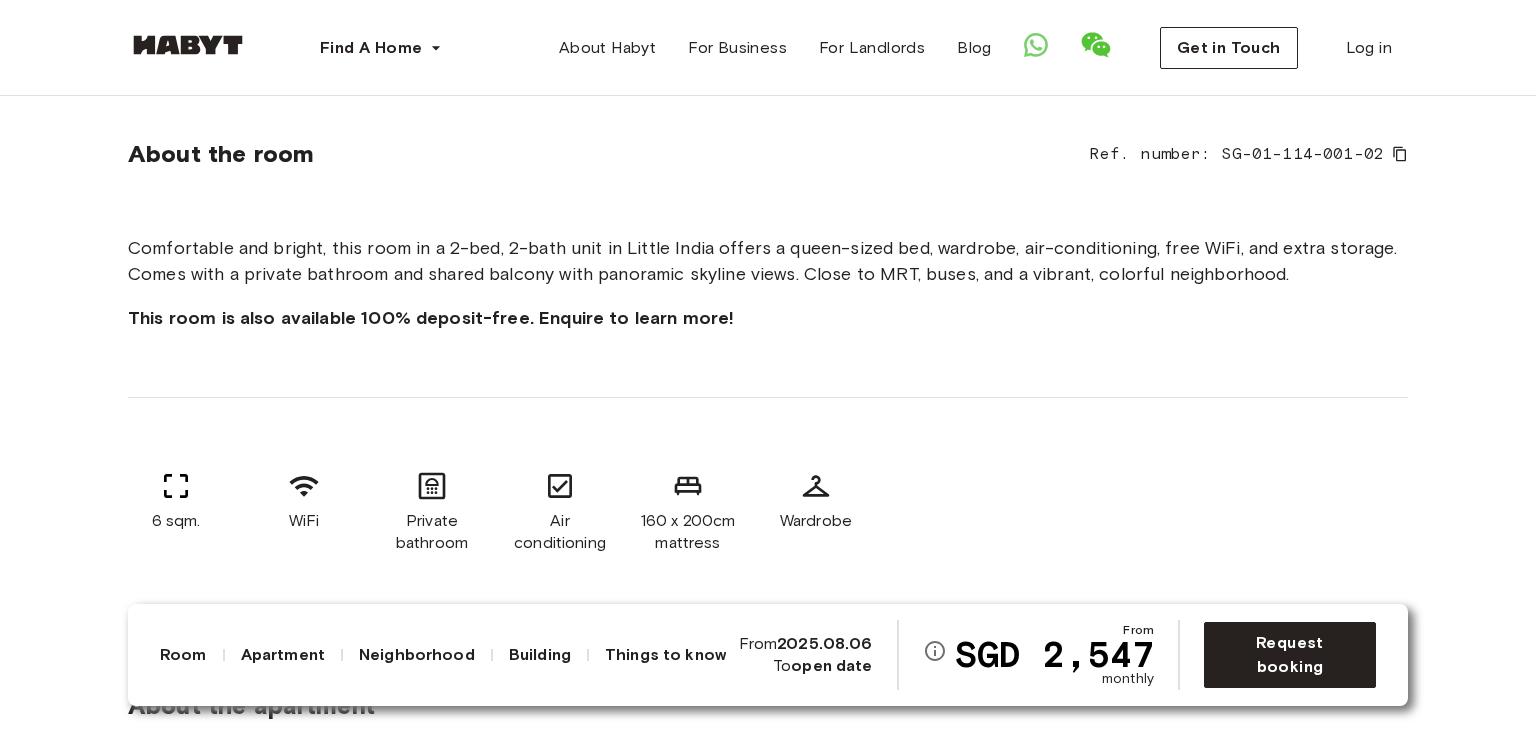 scroll, scrollTop: 686, scrollLeft: 0, axis: vertical 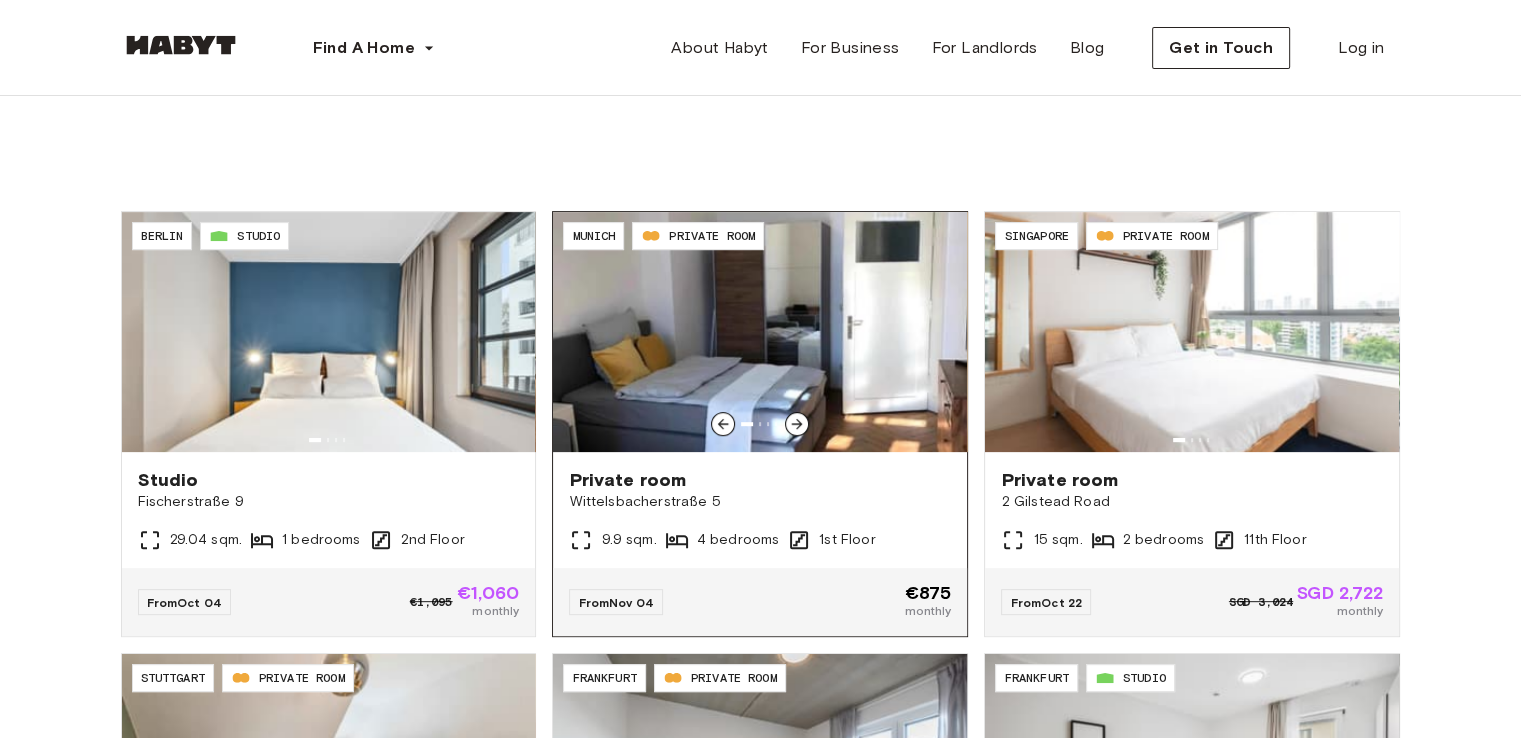 click 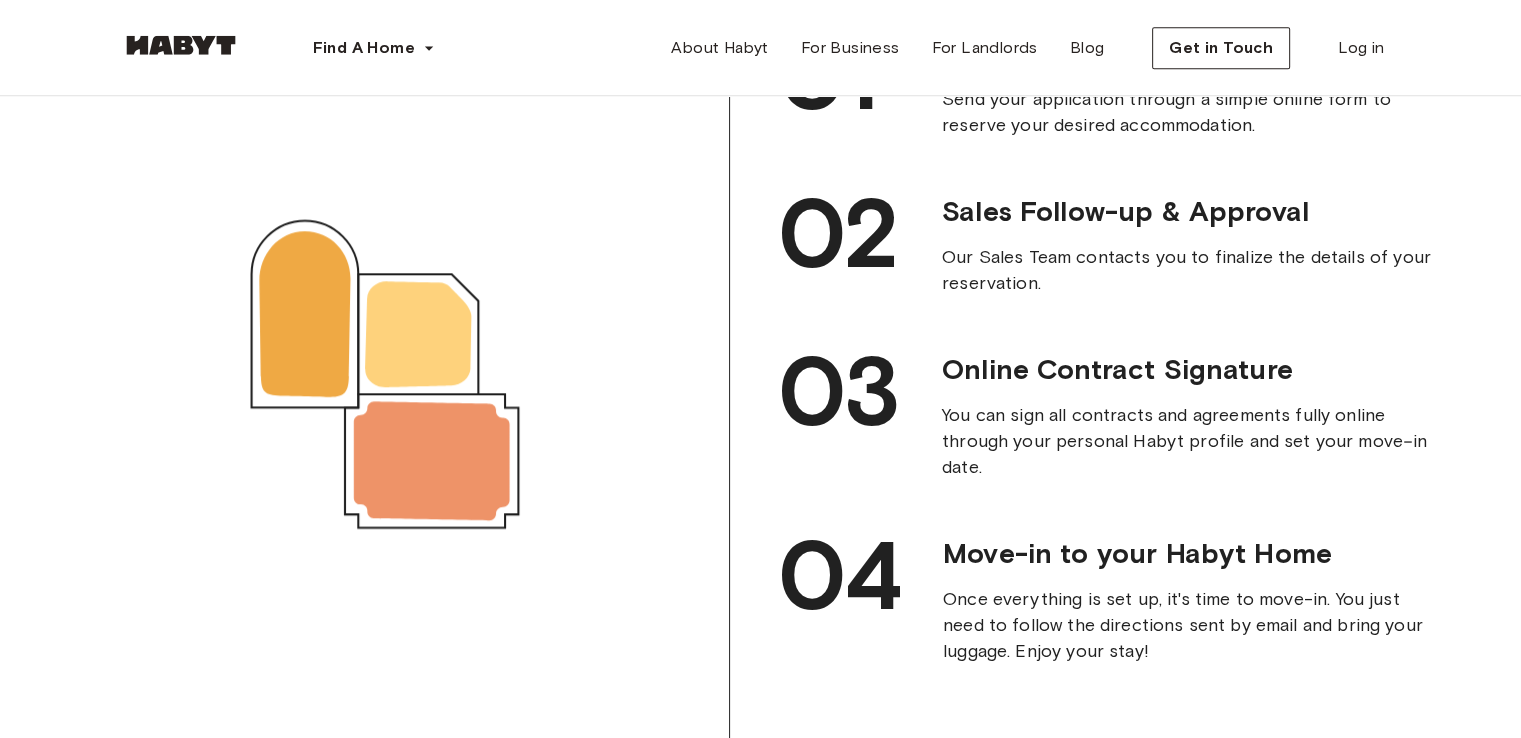 scroll, scrollTop: 2020, scrollLeft: 0, axis: vertical 